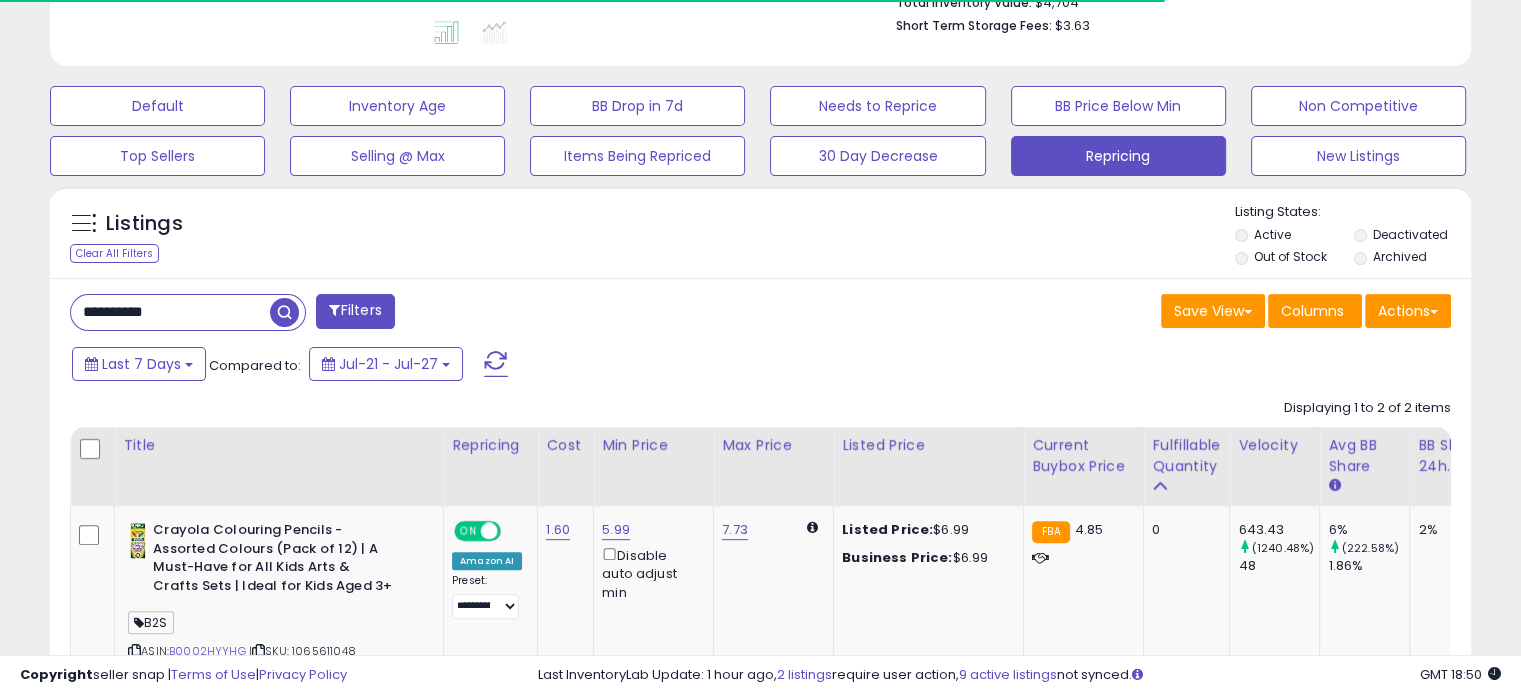 scroll, scrollTop: 600, scrollLeft: 0, axis: vertical 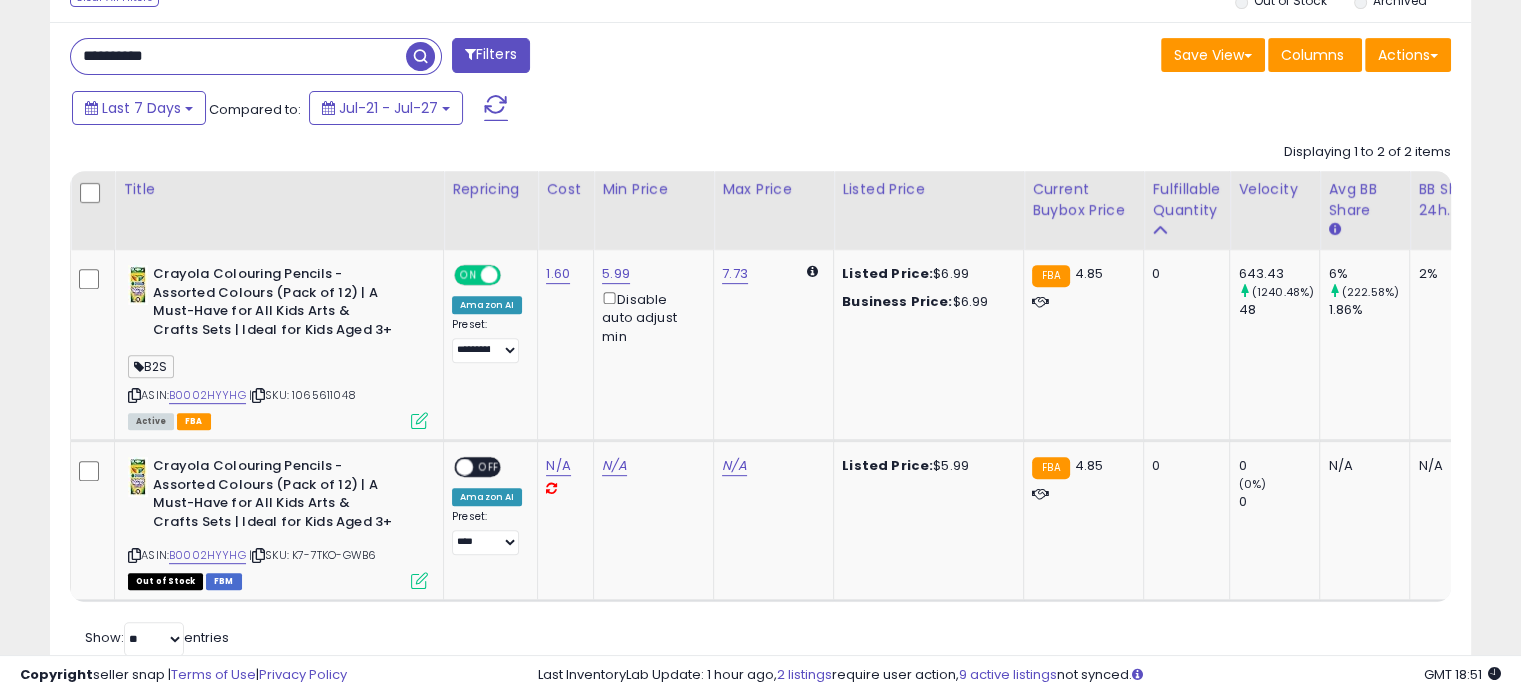 drag, startPoint x: 188, startPoint y: 60, endPoint x: 36, endPoint y: 55, distance: 152.08221 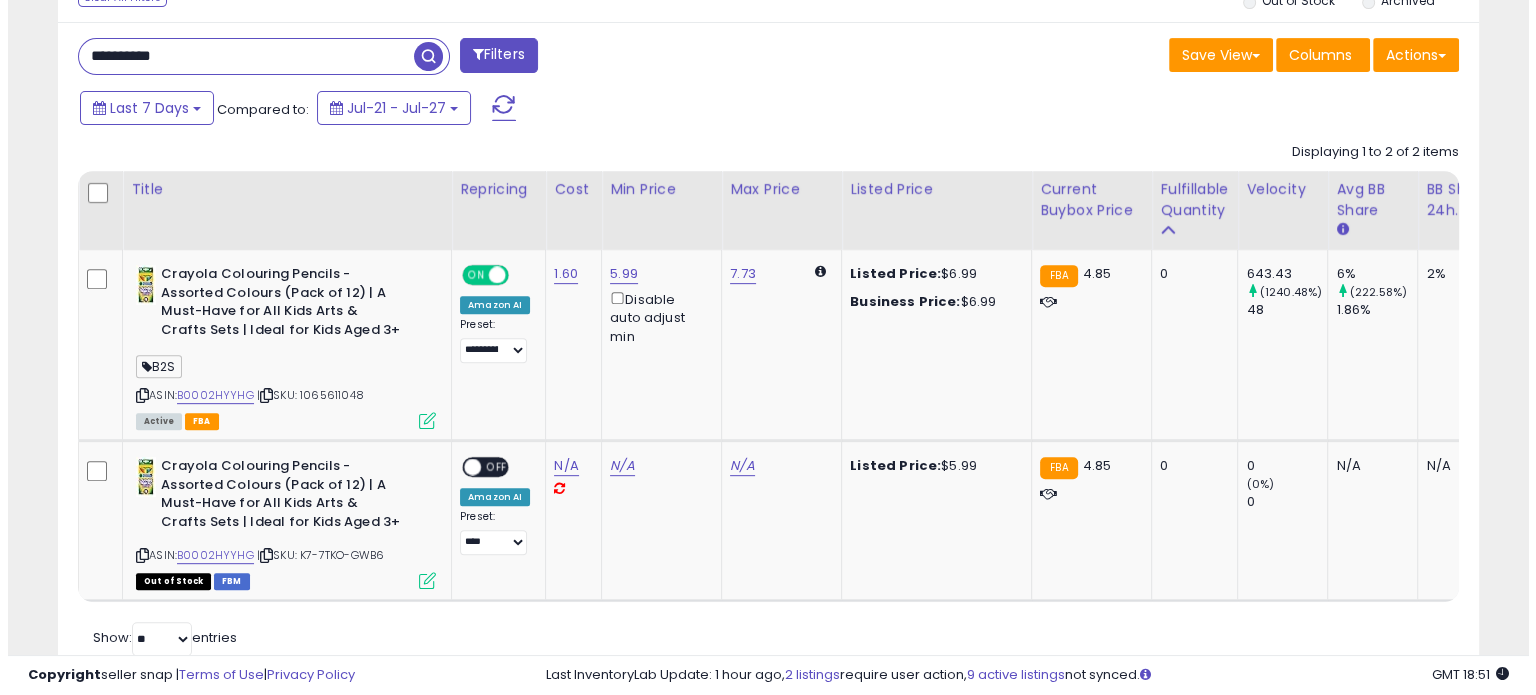 scroll, scrollTop: 524, scrollLeft: 0, axis: vertical 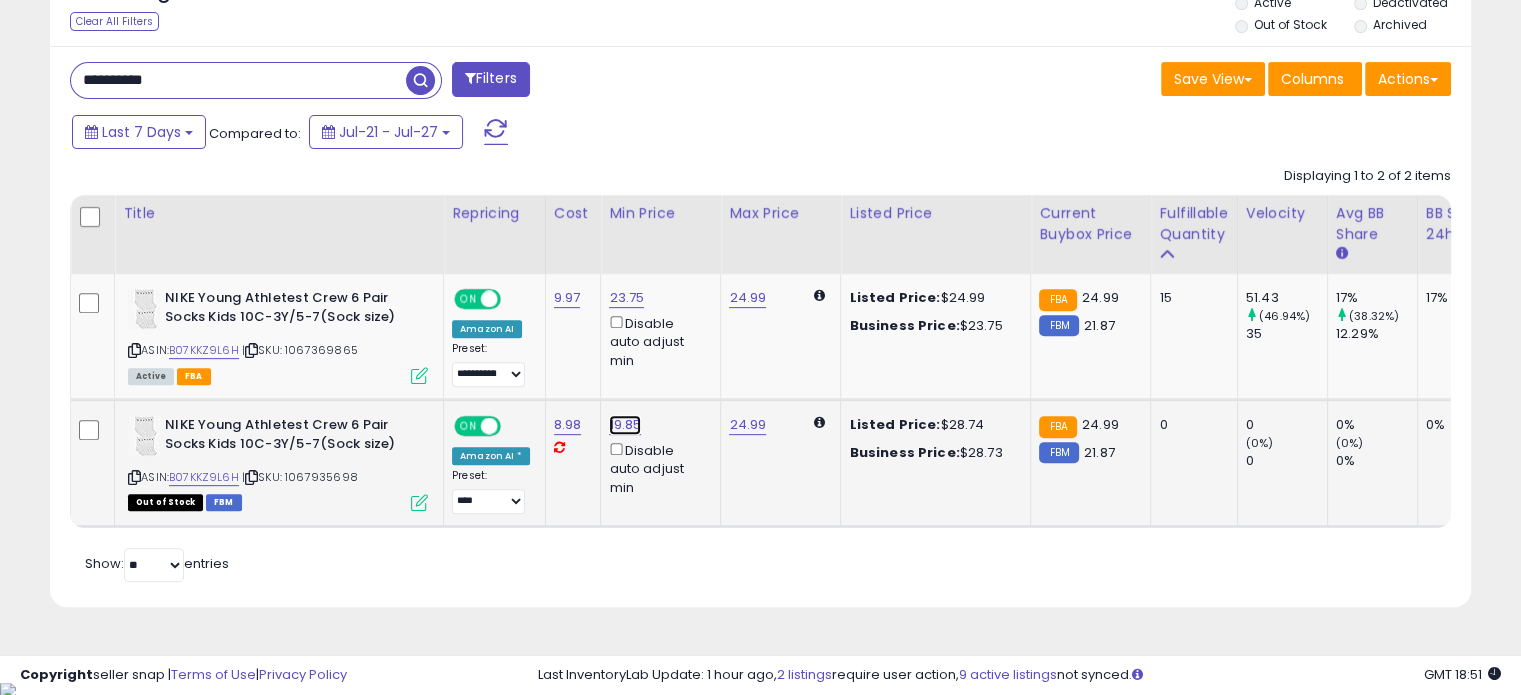 click on "19.85" at bounding box center (626, 298) 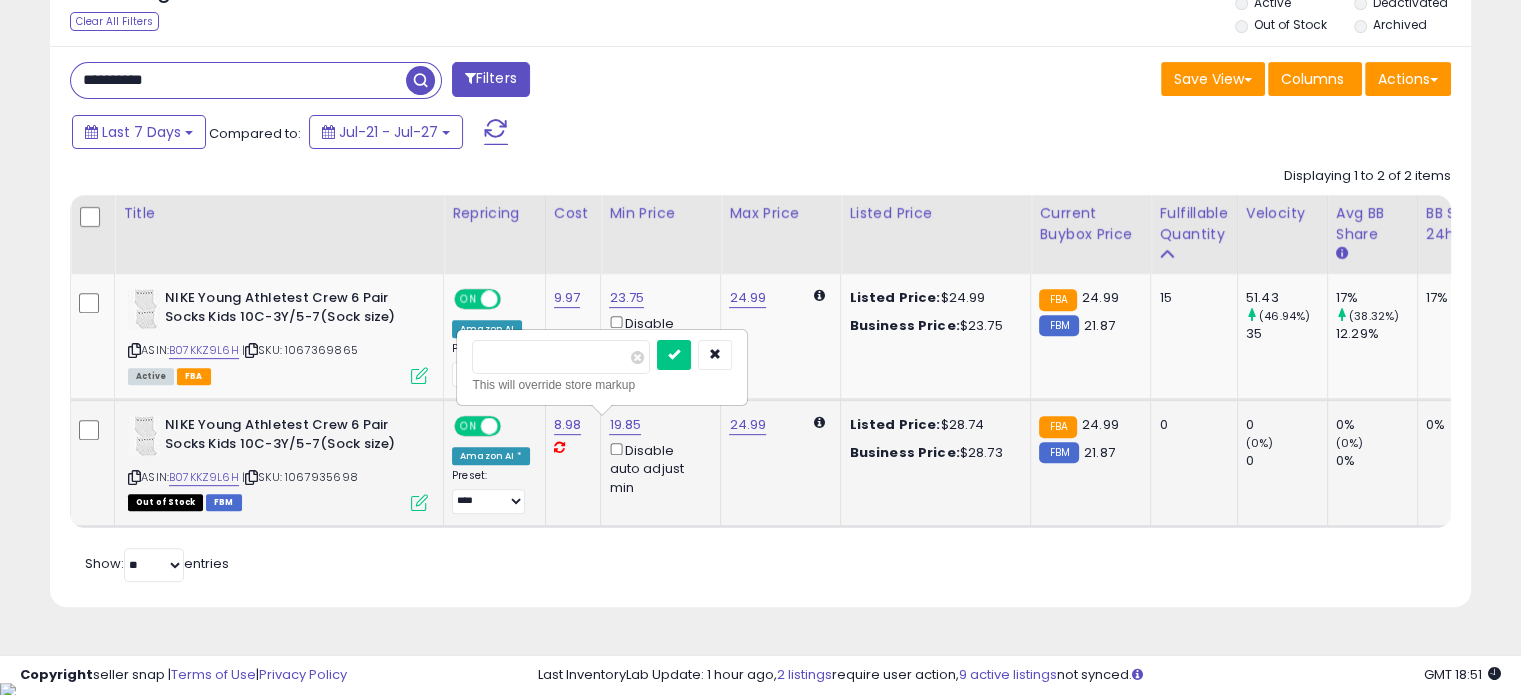 drag, startPoint x: 556, startPoint y: 359, endPoint x: 480, endPoint y: 354, distance: 76.1643 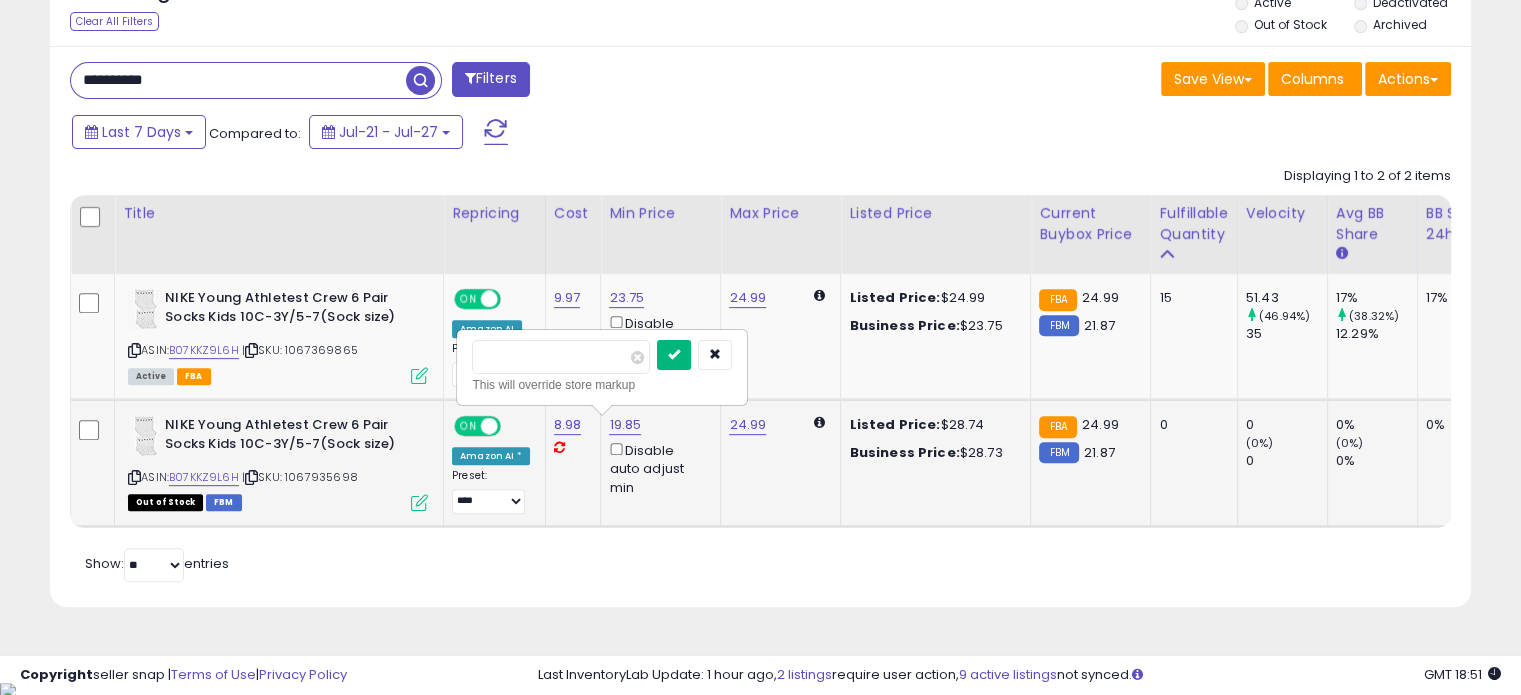 type on "*****" 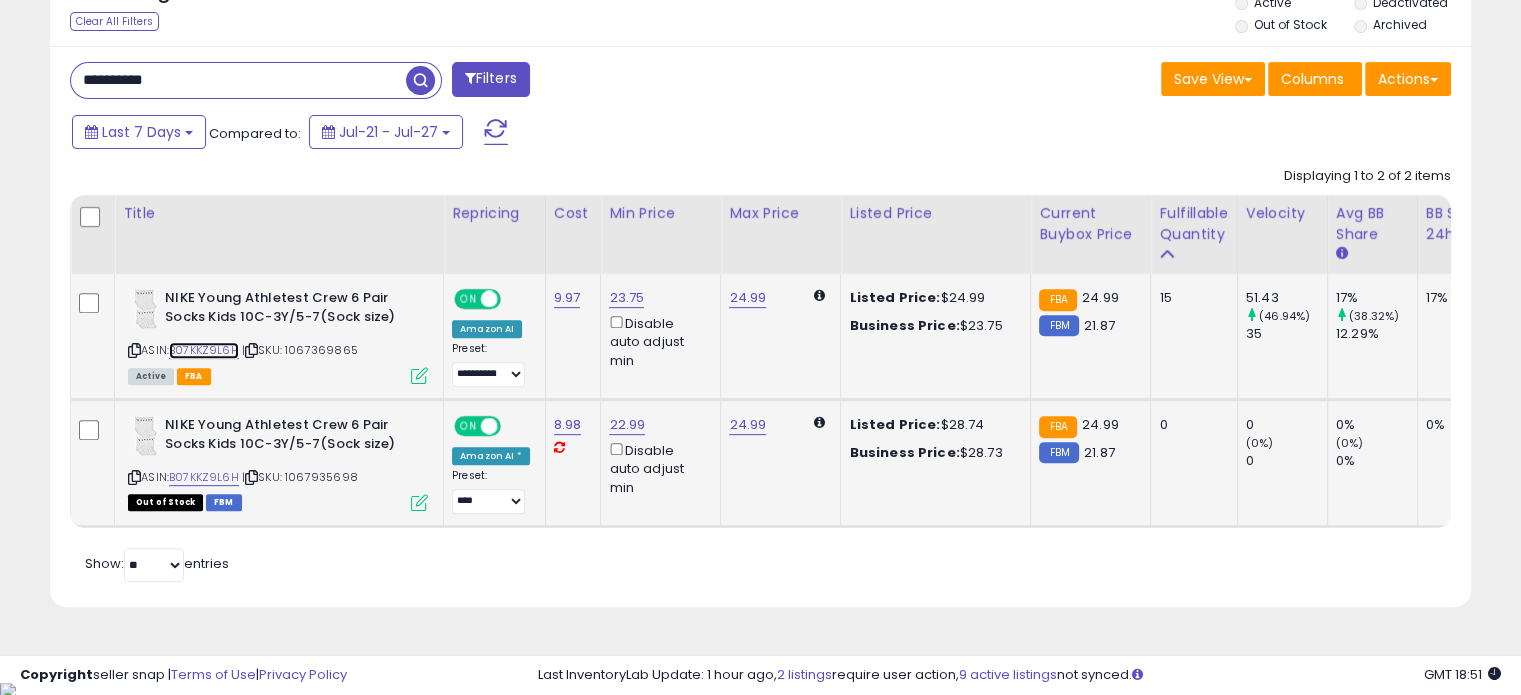 click on "B07KKZ9L6H" at bounding box center (204, 350) 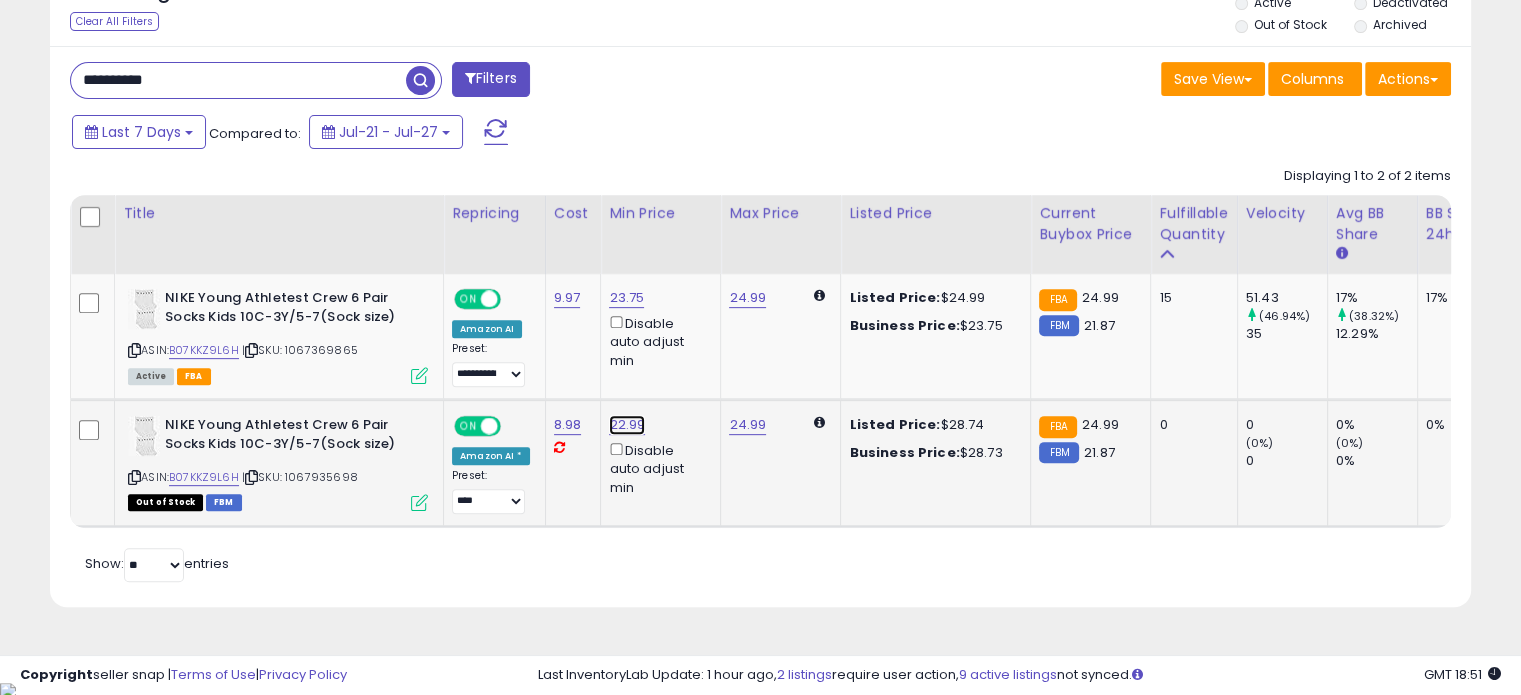 click on "22.99" at bounding box center (626, 298) 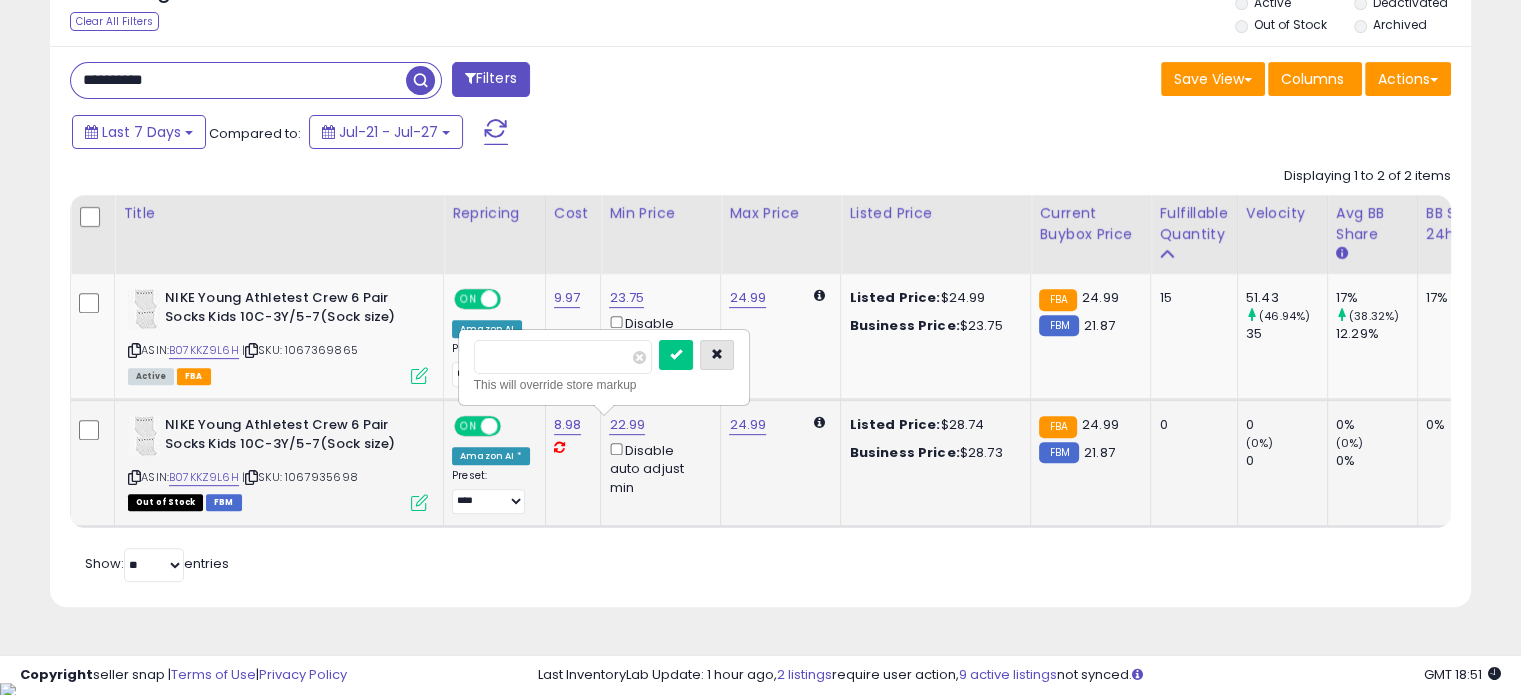click at bounding box center (717, 354) 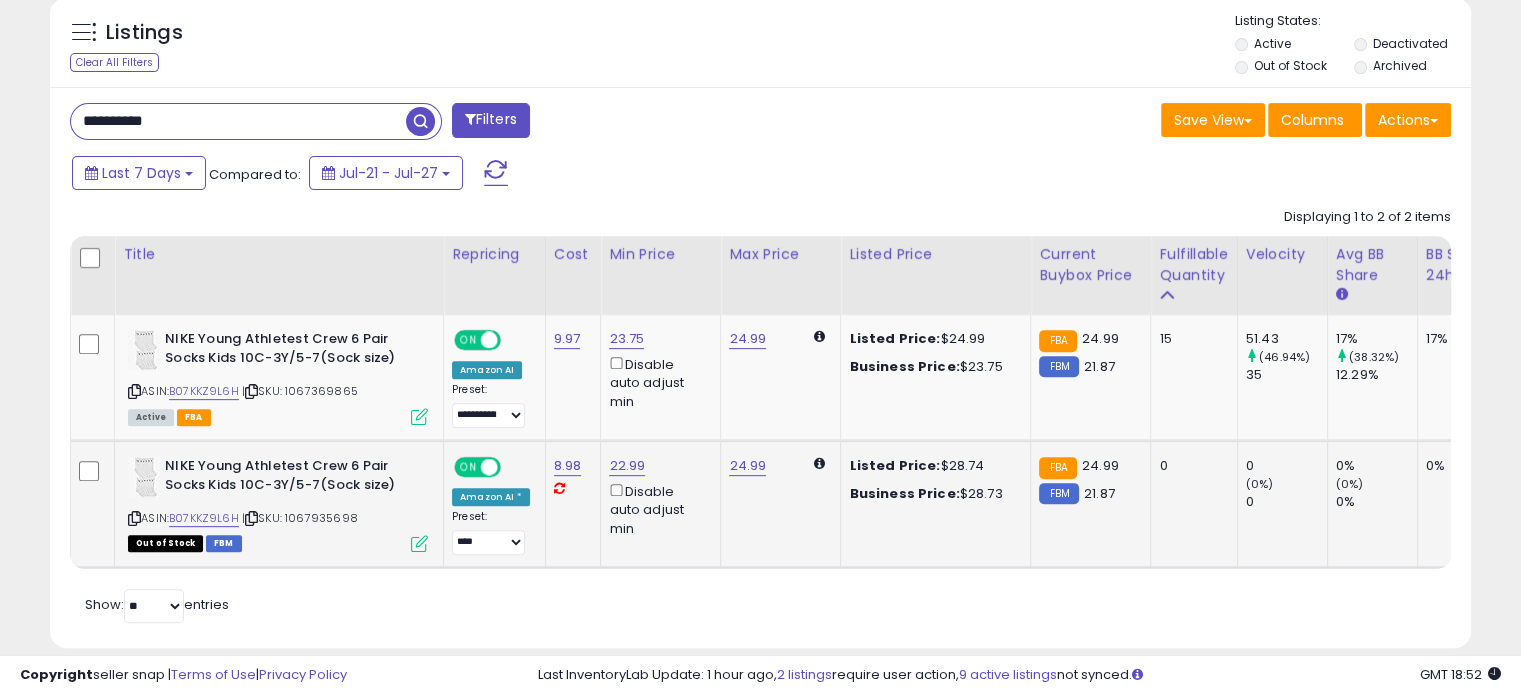 scroll, scrollTop: 776, scrollLeft: 0, axis: vertical 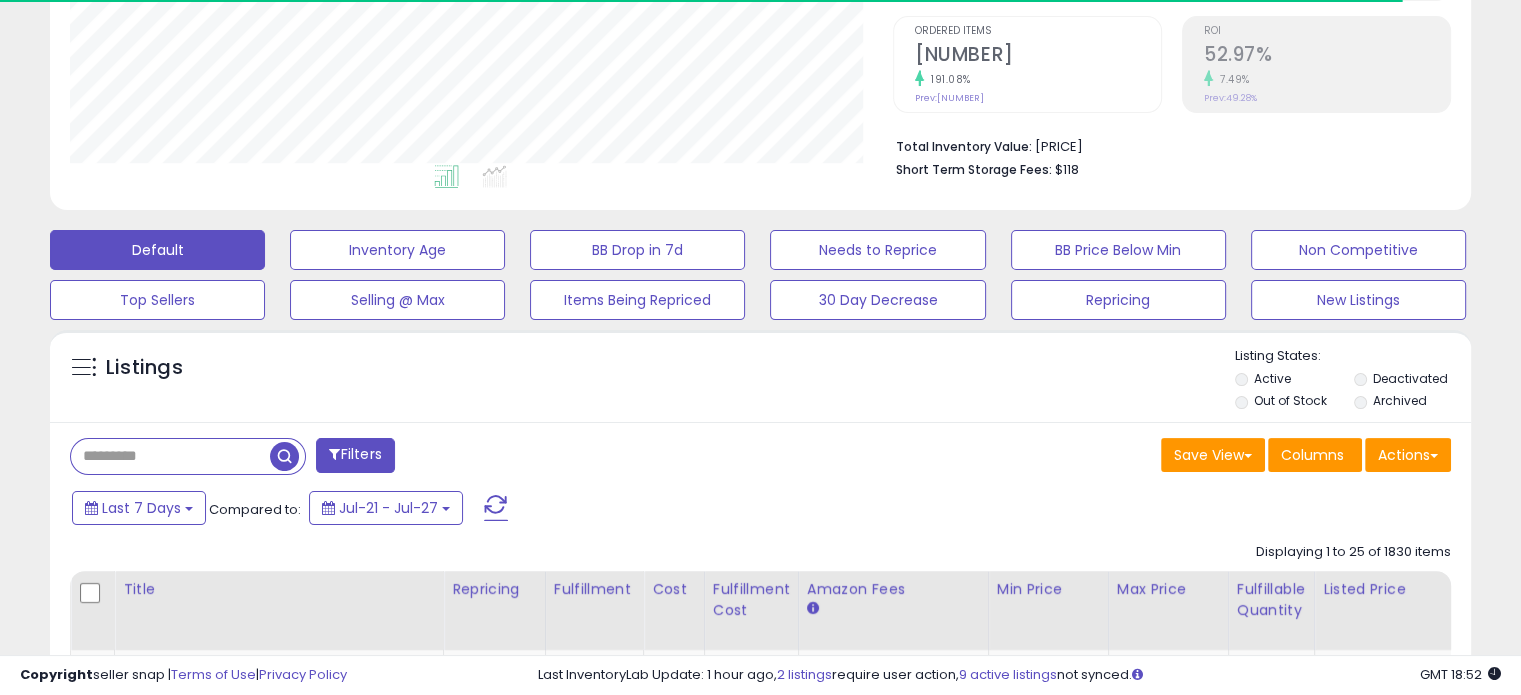 click at bounding box center (170, 456) 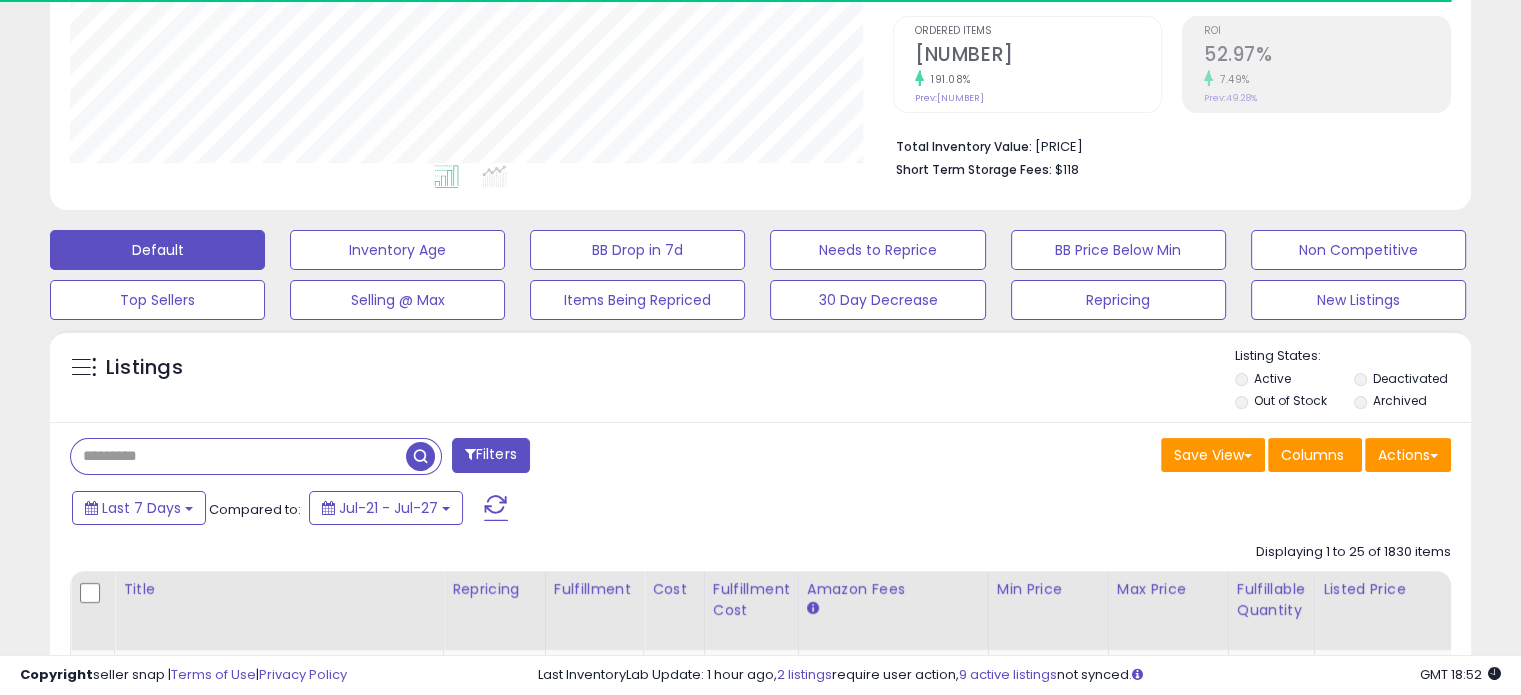 paste on "**********" 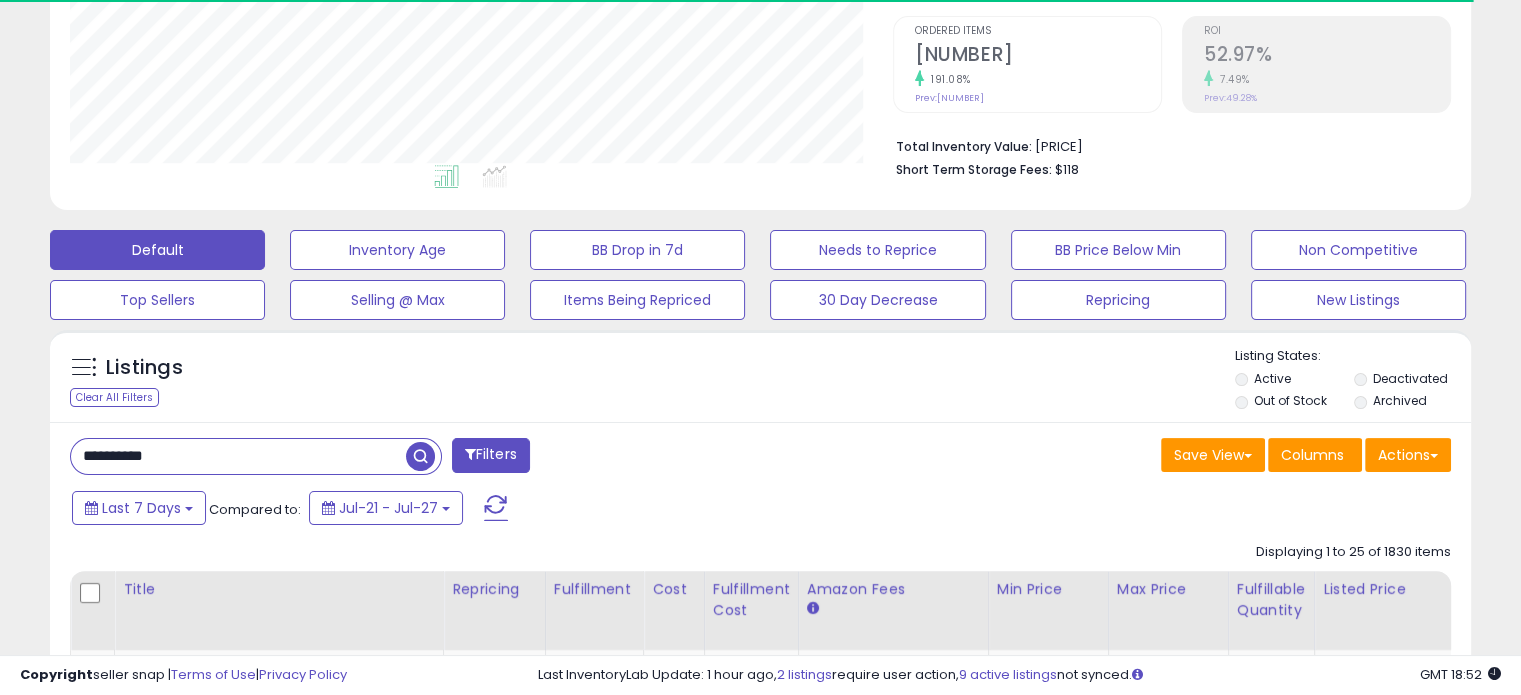 type on "**********" 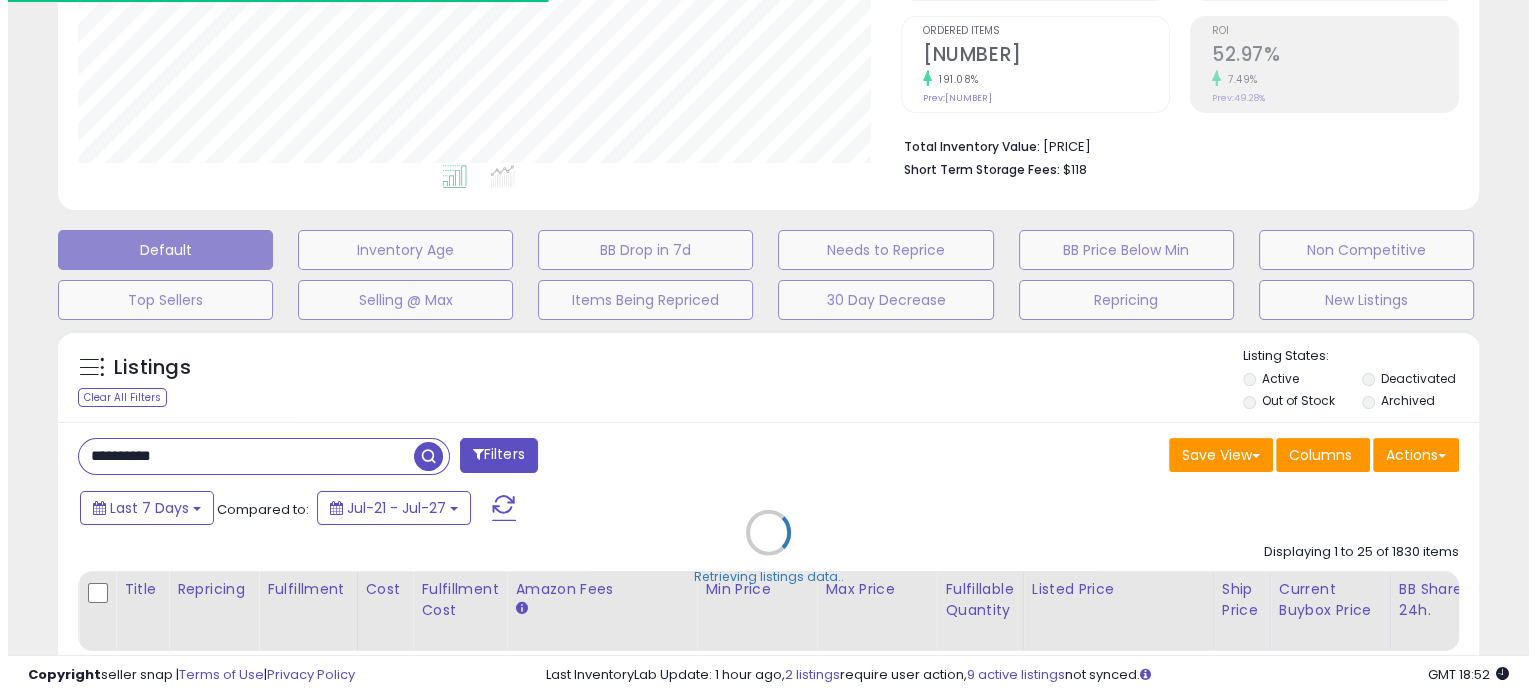 scroll, scrollTop: 999589, scrollLeft: 999168, axis: both 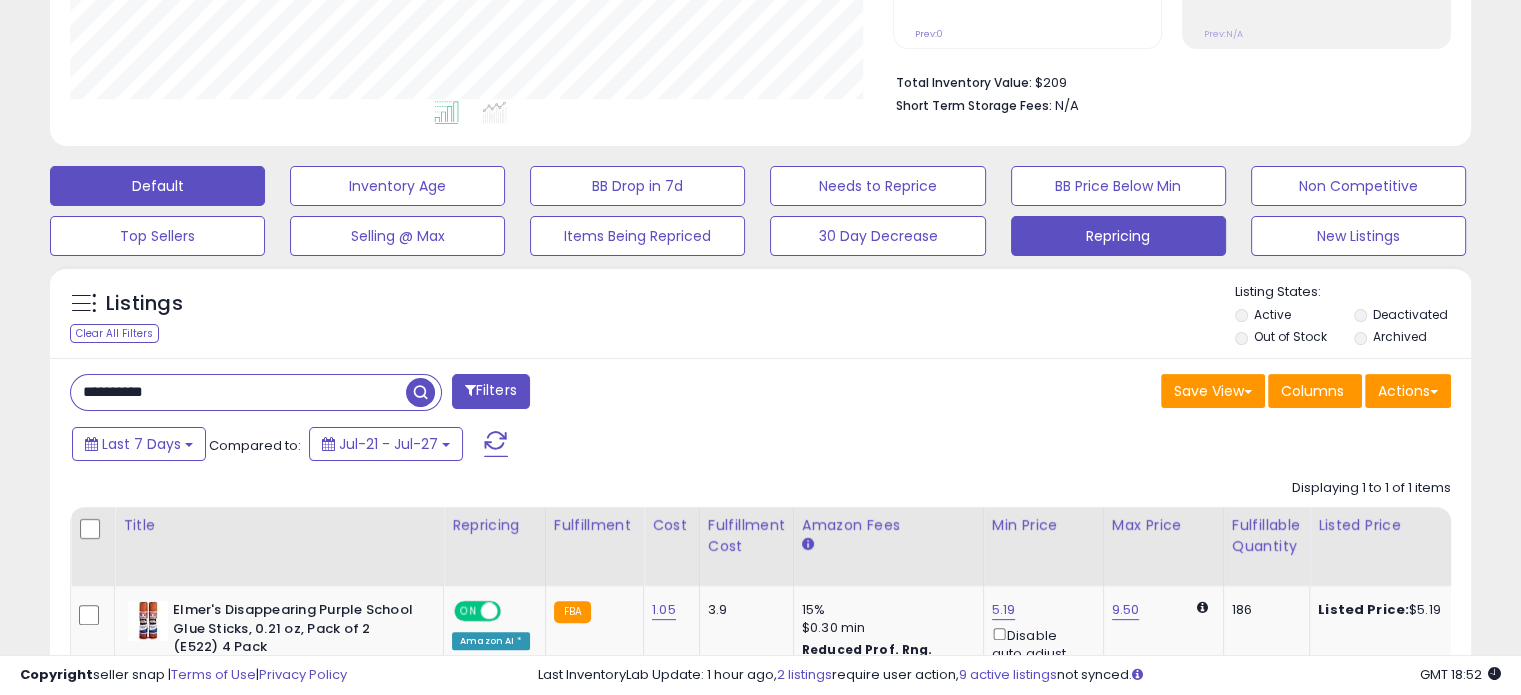 click on "Repricing" at bounding box center (397, 186) 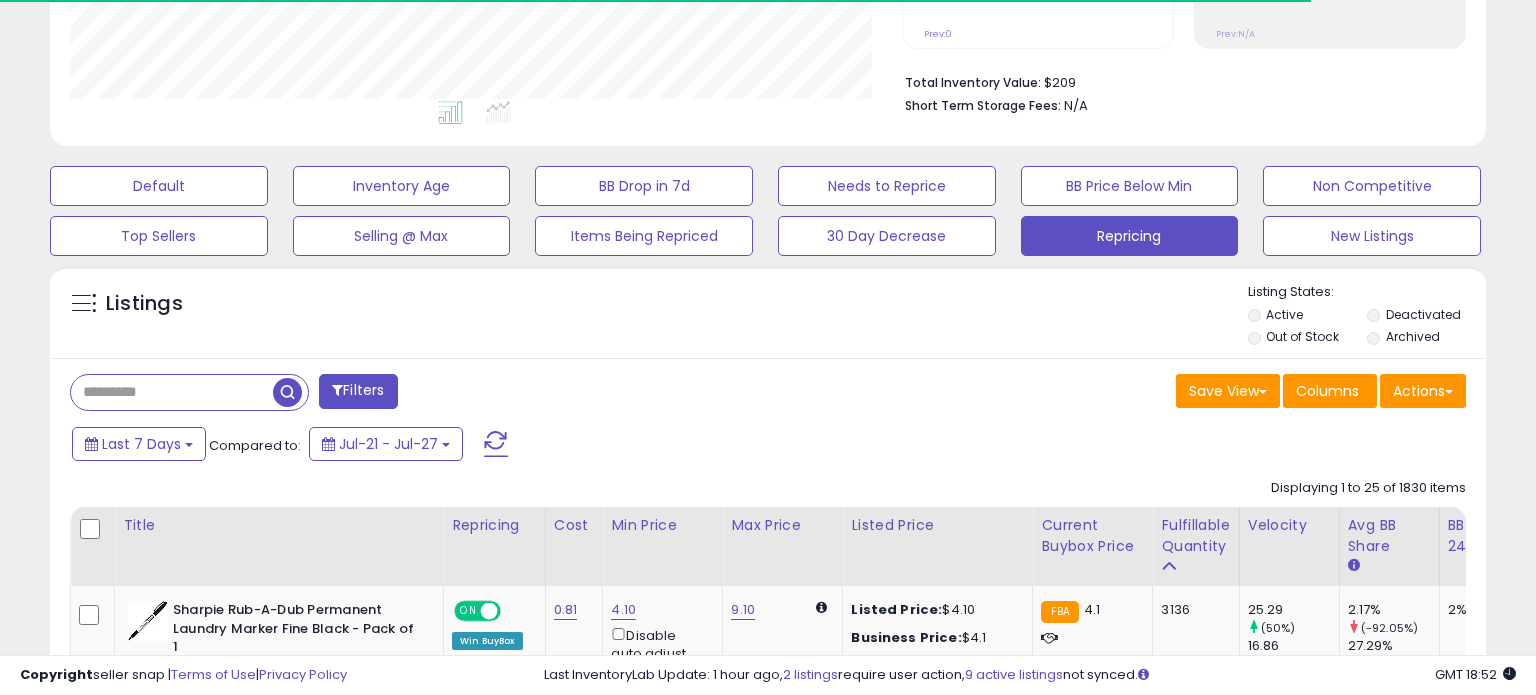 click at bounding box center (172, 392) 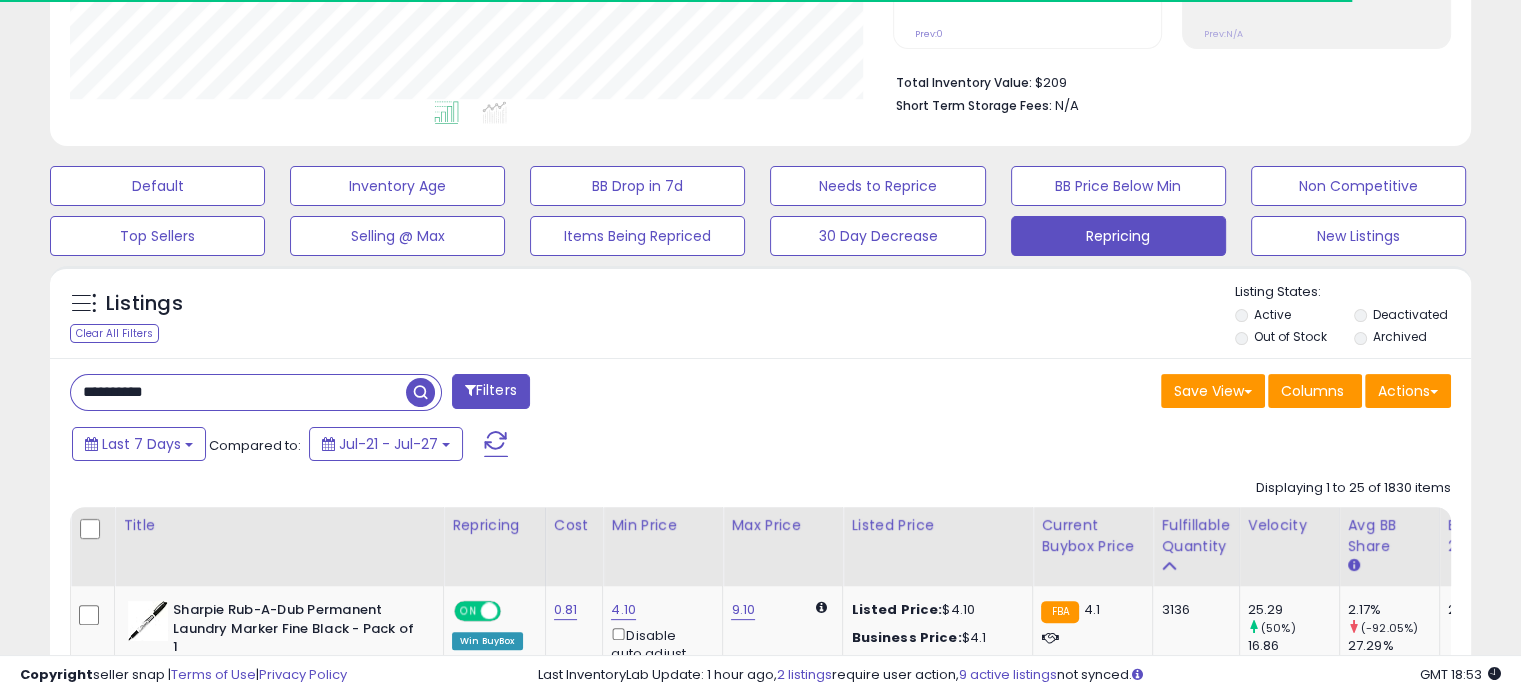 scroll, scrollTop: 409, scrollLeft: 822, axis: both 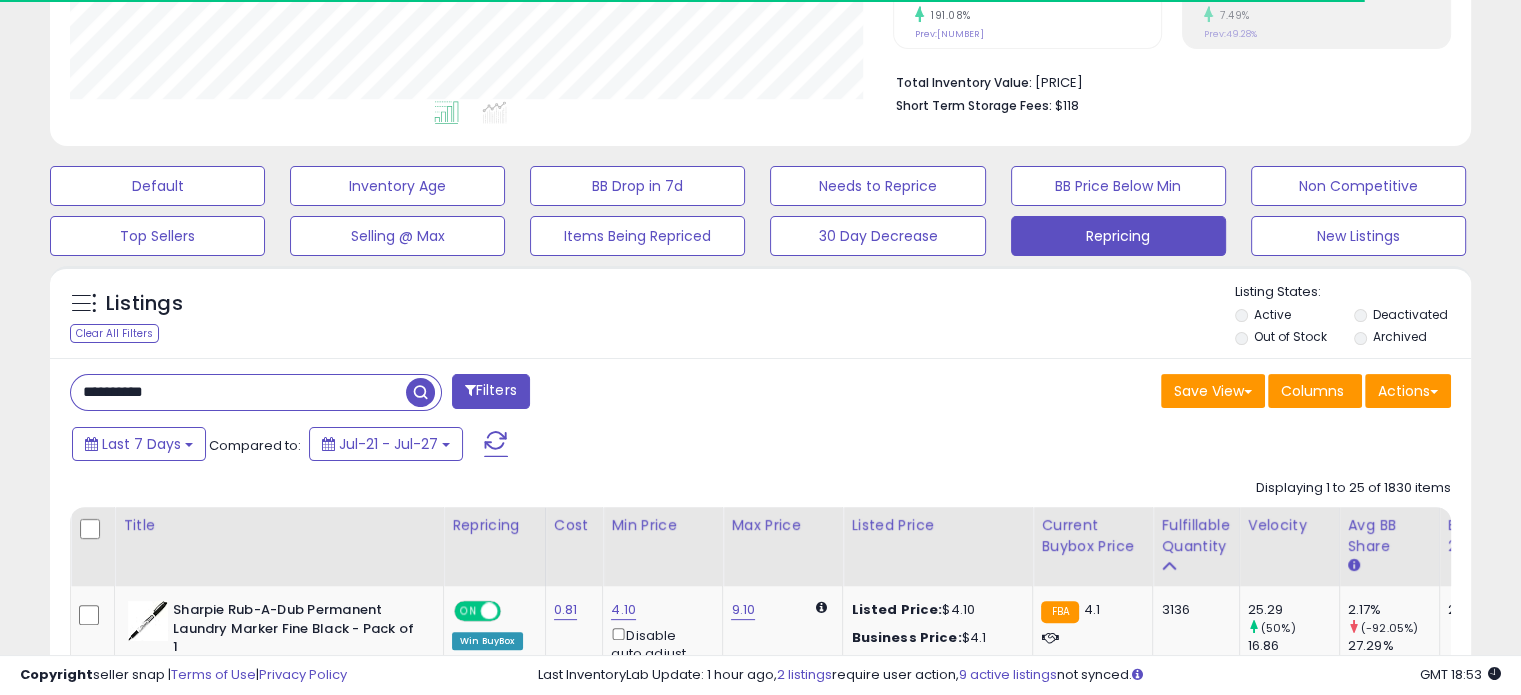 type on "**********" 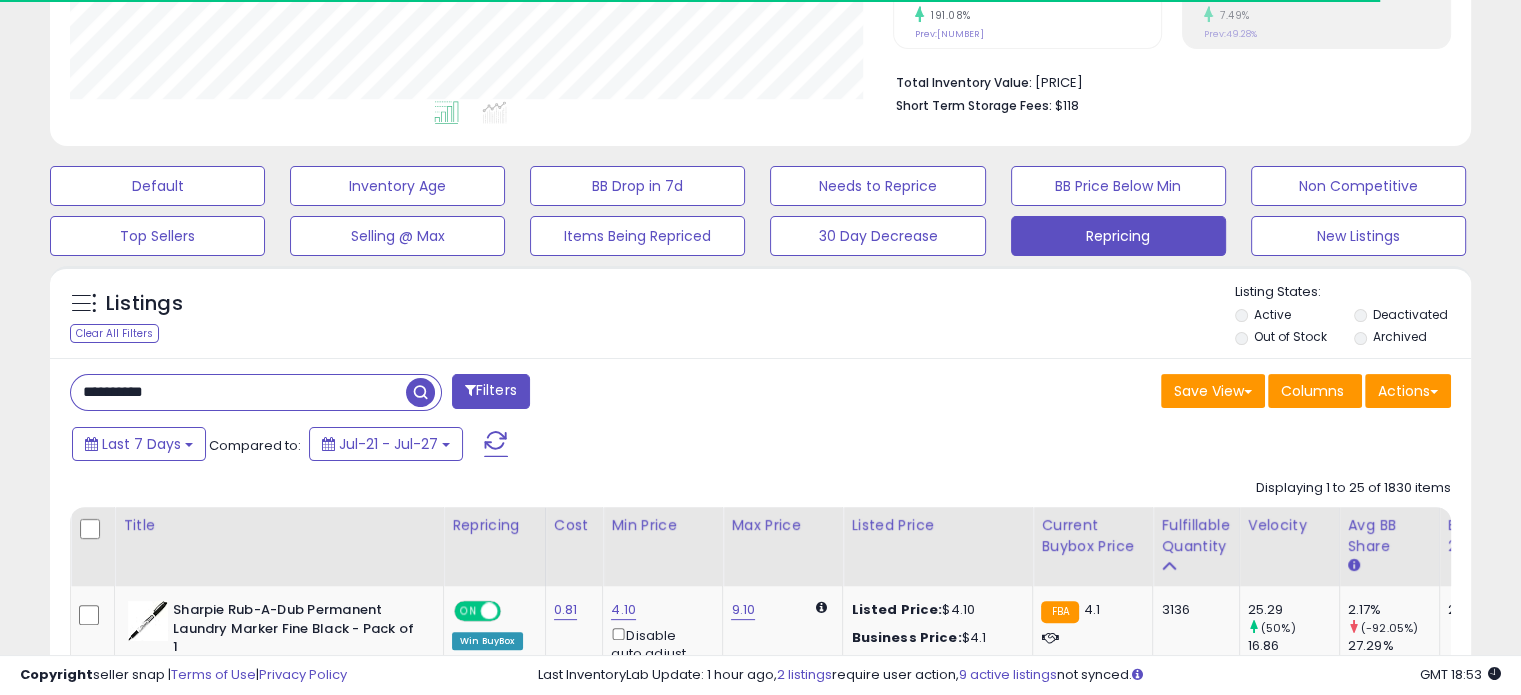 click at bounding box center (420, 392) 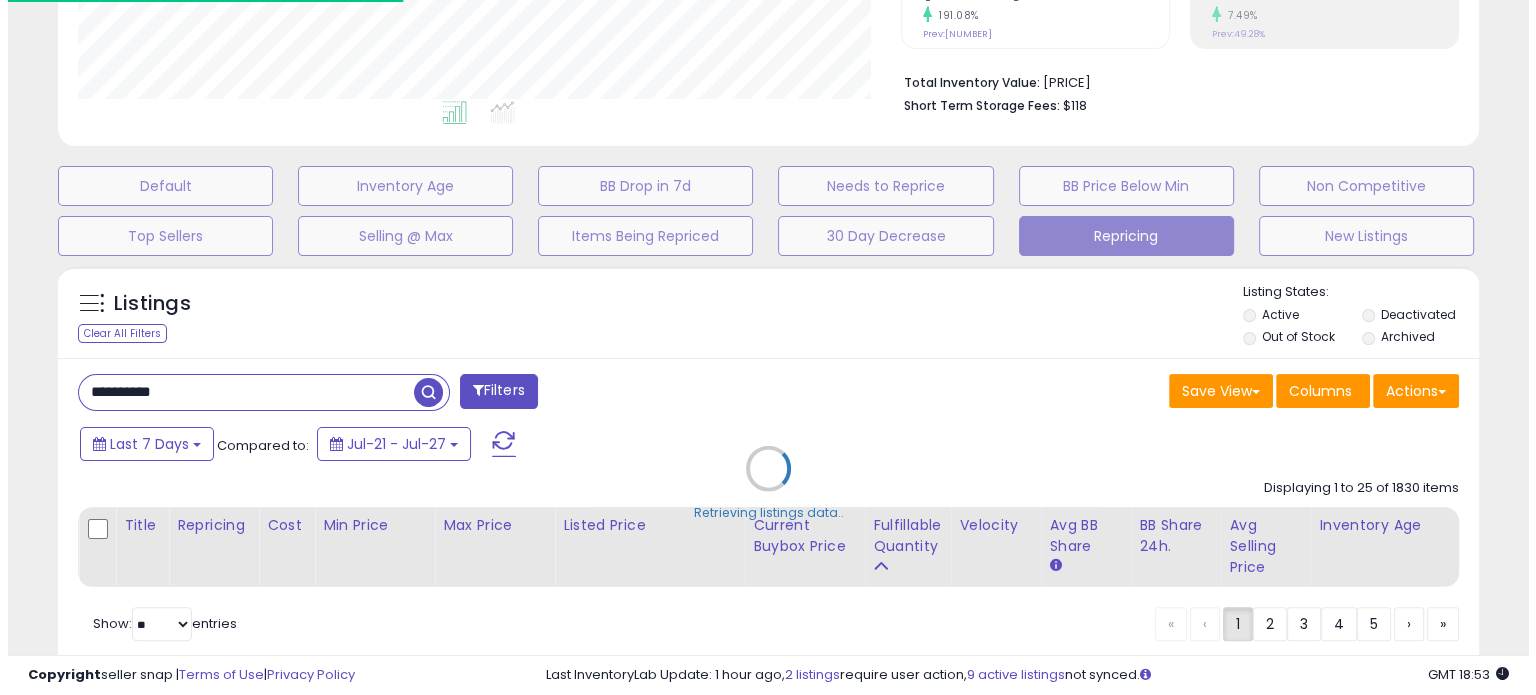 scroll, scrollTop: 999589, scrollLeft: 999168, axis: both 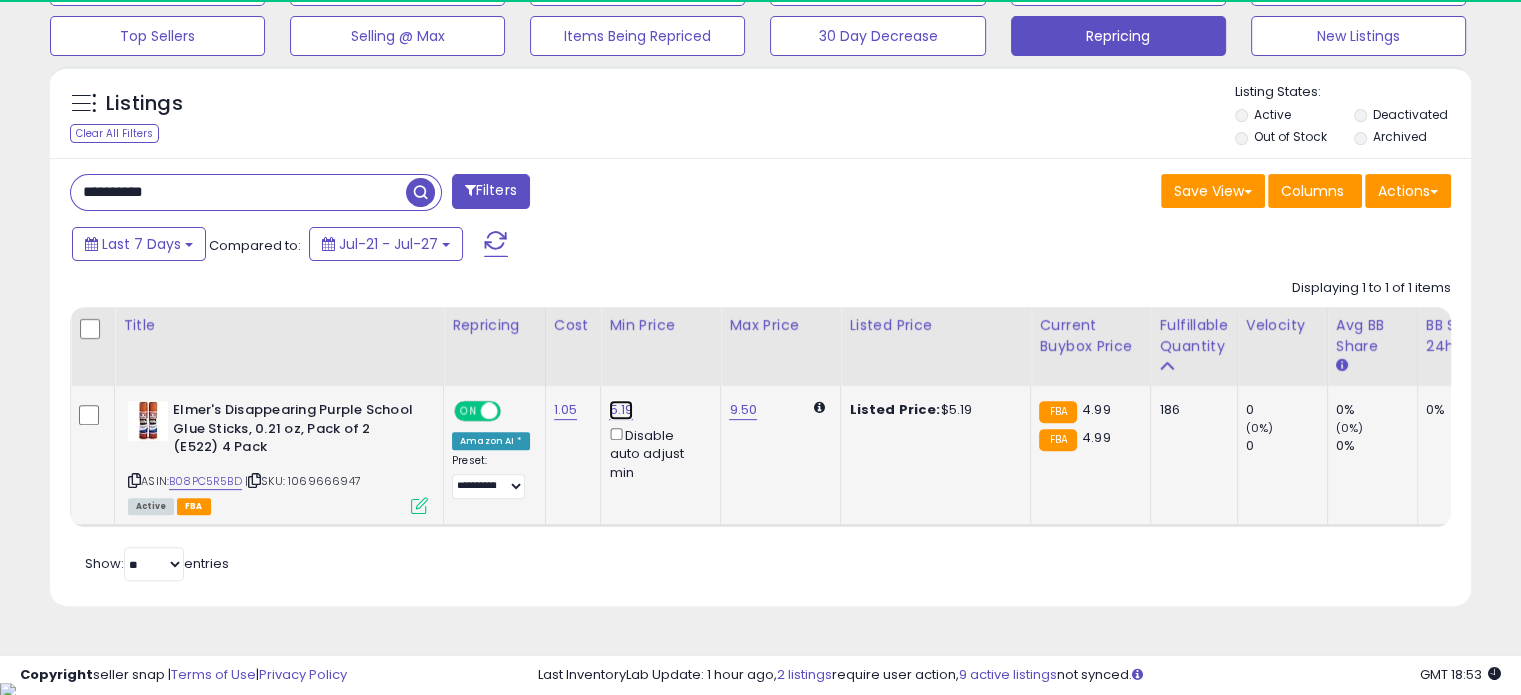click on "5.19" at bounding box center [621, 410] 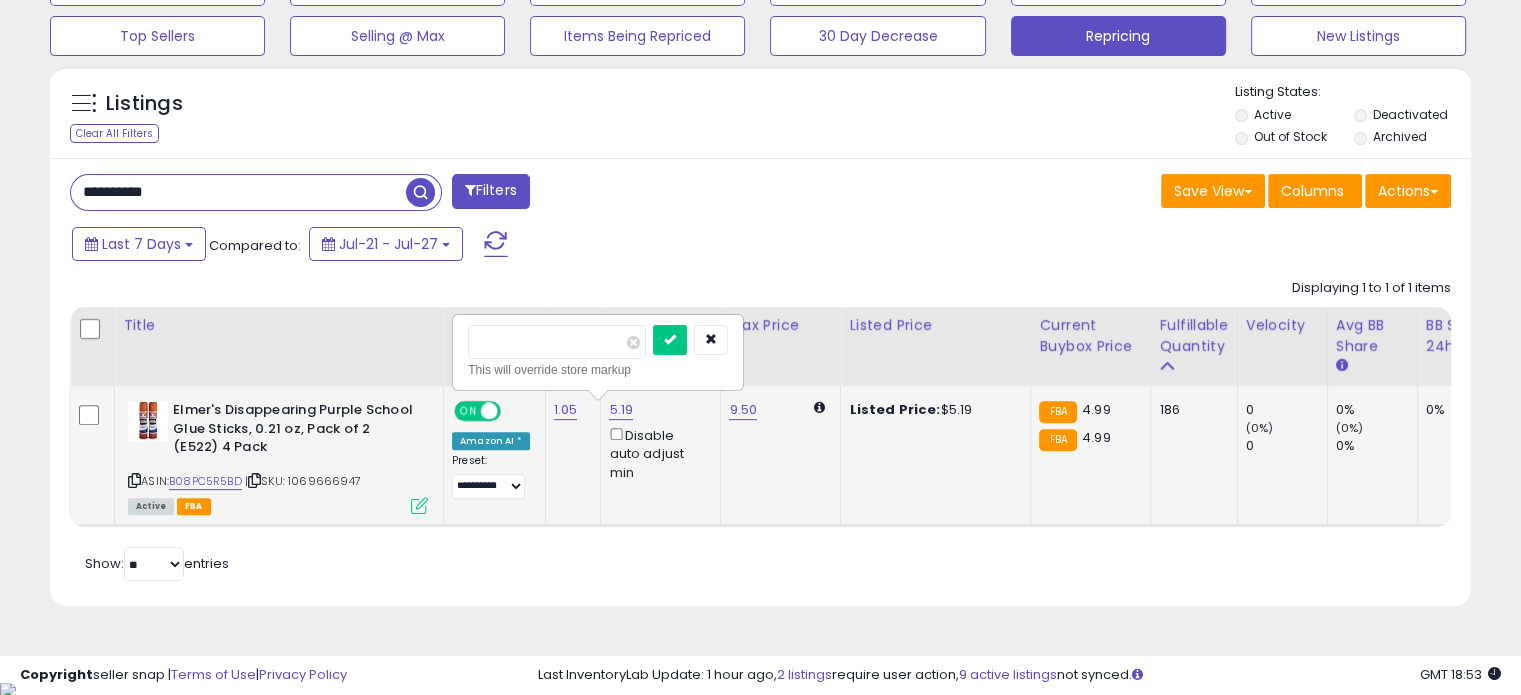 drag, startPoint x: 521, startPoint y: 340, endPoint x: 459, endPoint y: 339, distance: 62.008064 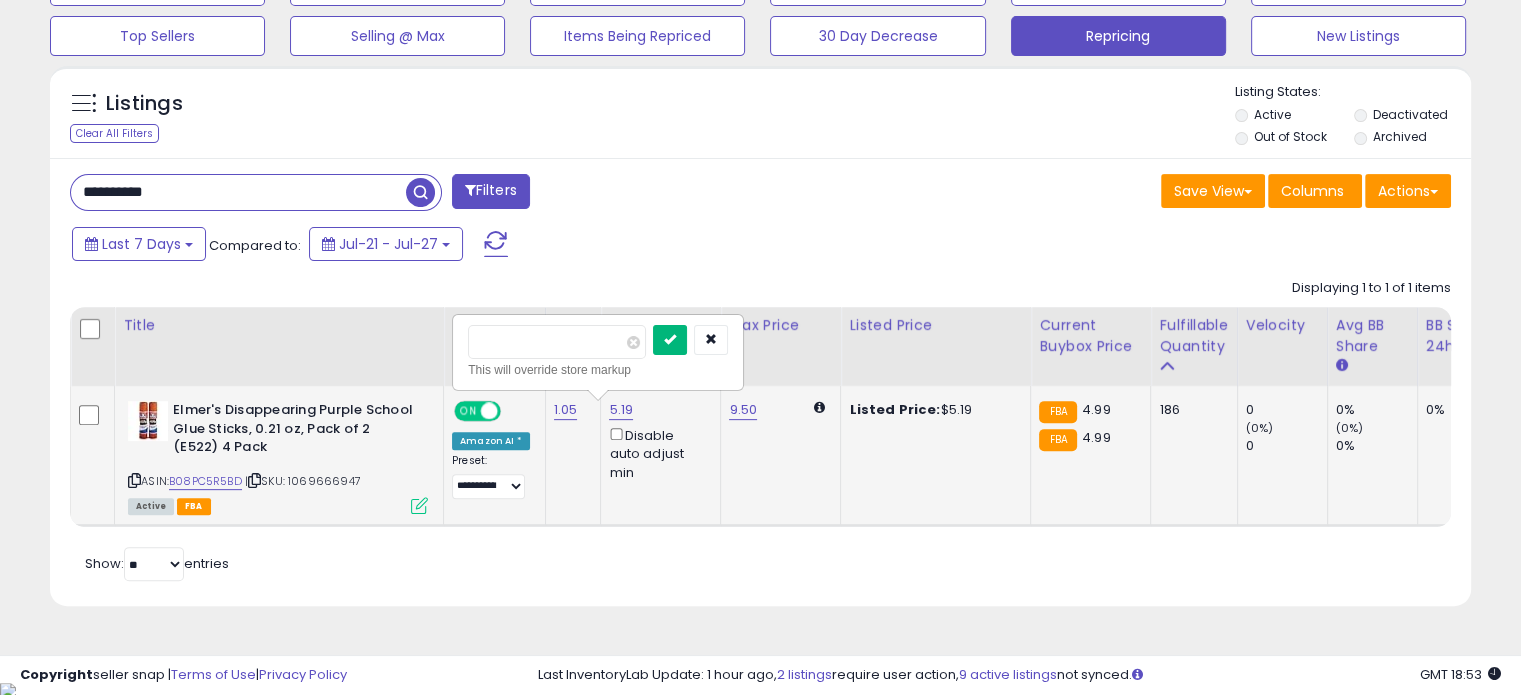 type on "****" 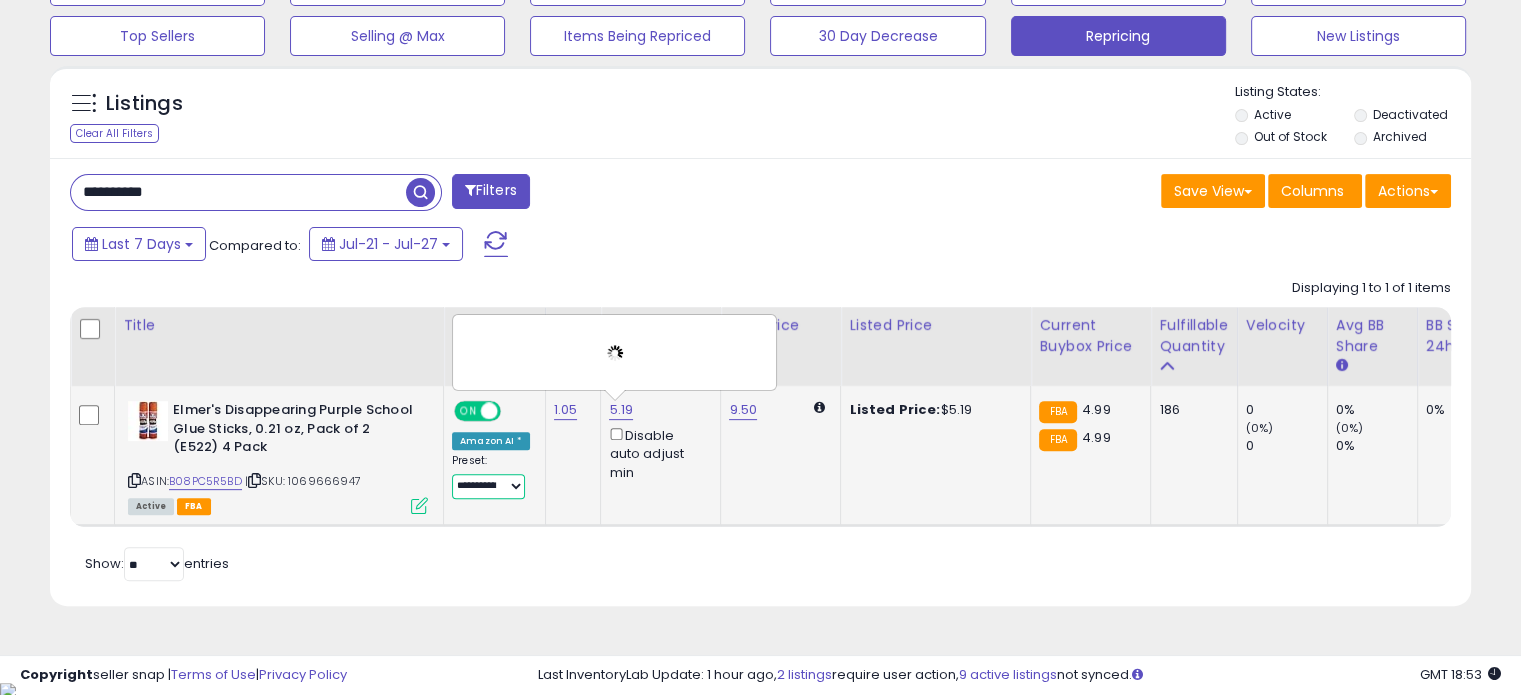 click on "**********" at bounding box center (488, 486) 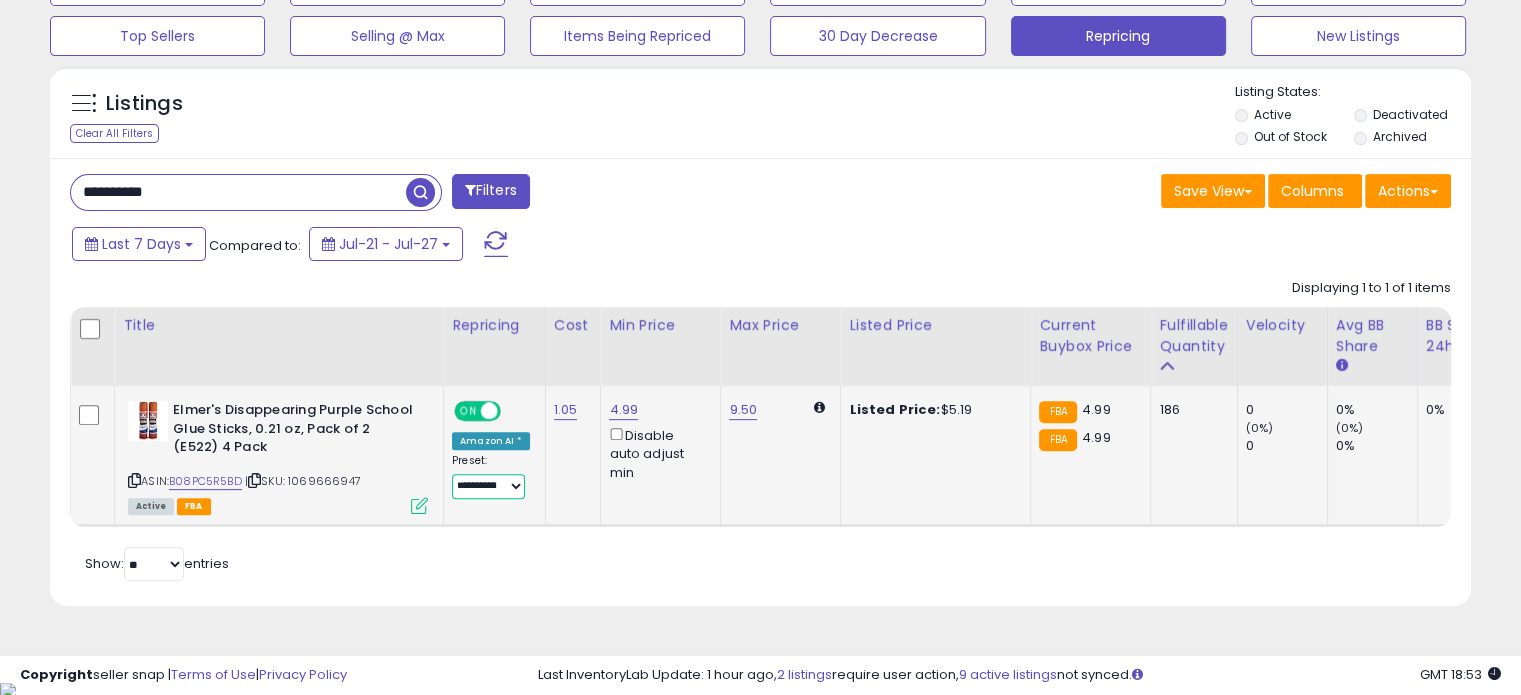 select on "**********" 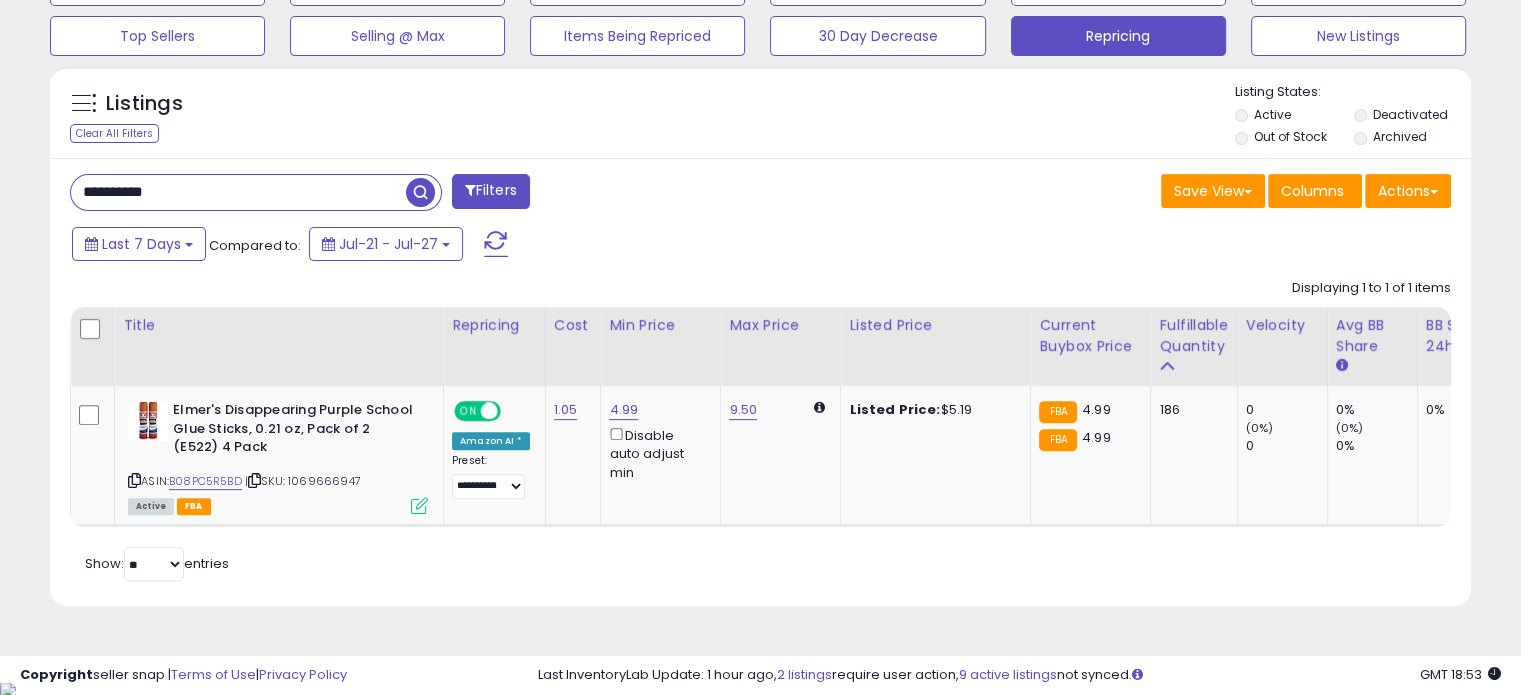 click on "**********" at bounding box center [238, 192] 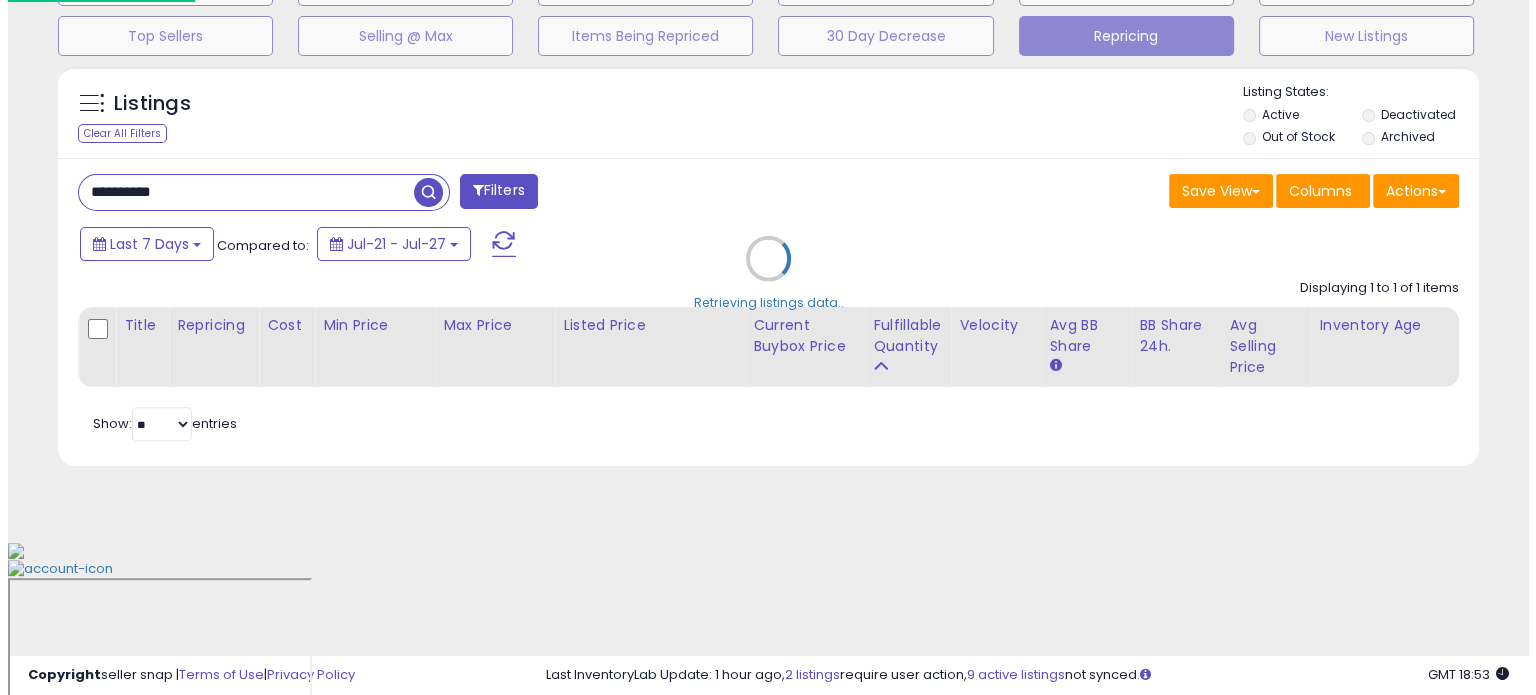scroll, scrollTop: 524, scrollLeft: 0, axis: vertical 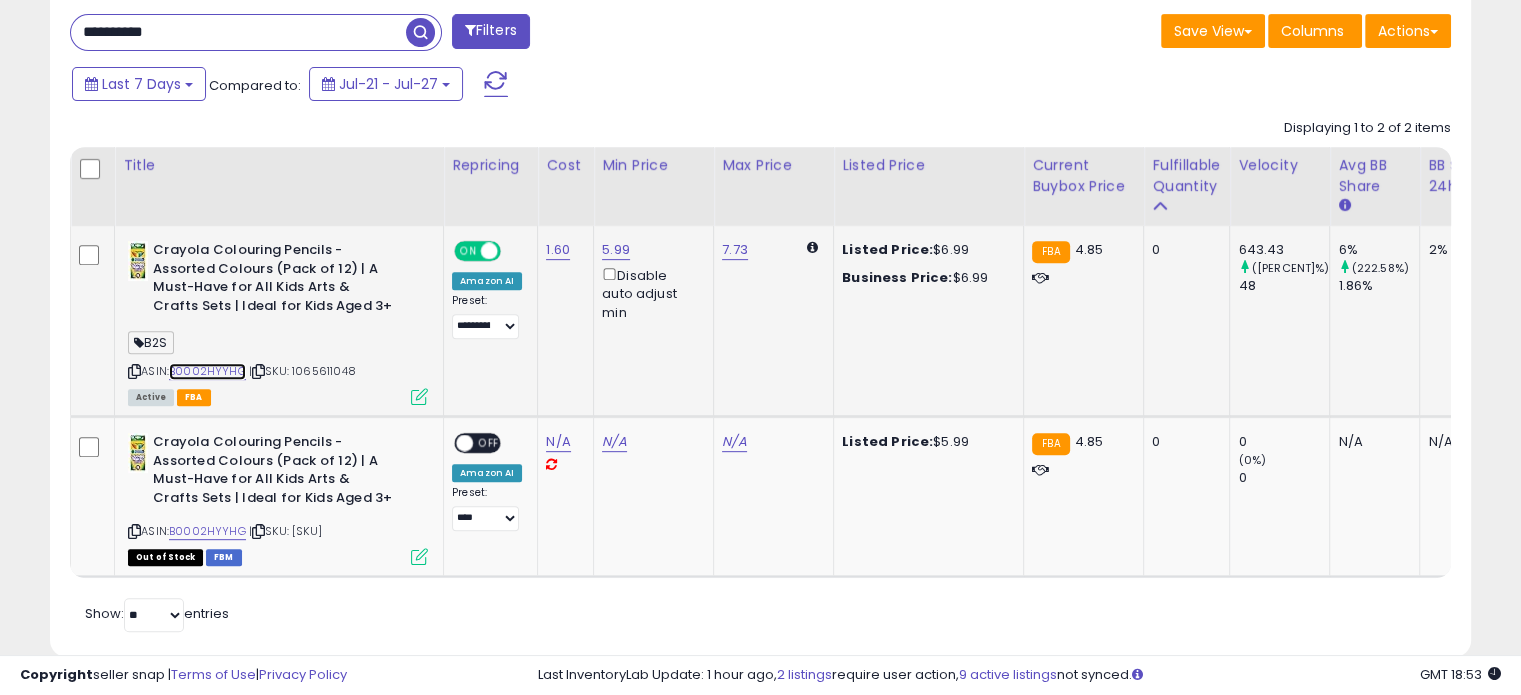 click on "B0002HYYHG" at bounding box center (207, 371) 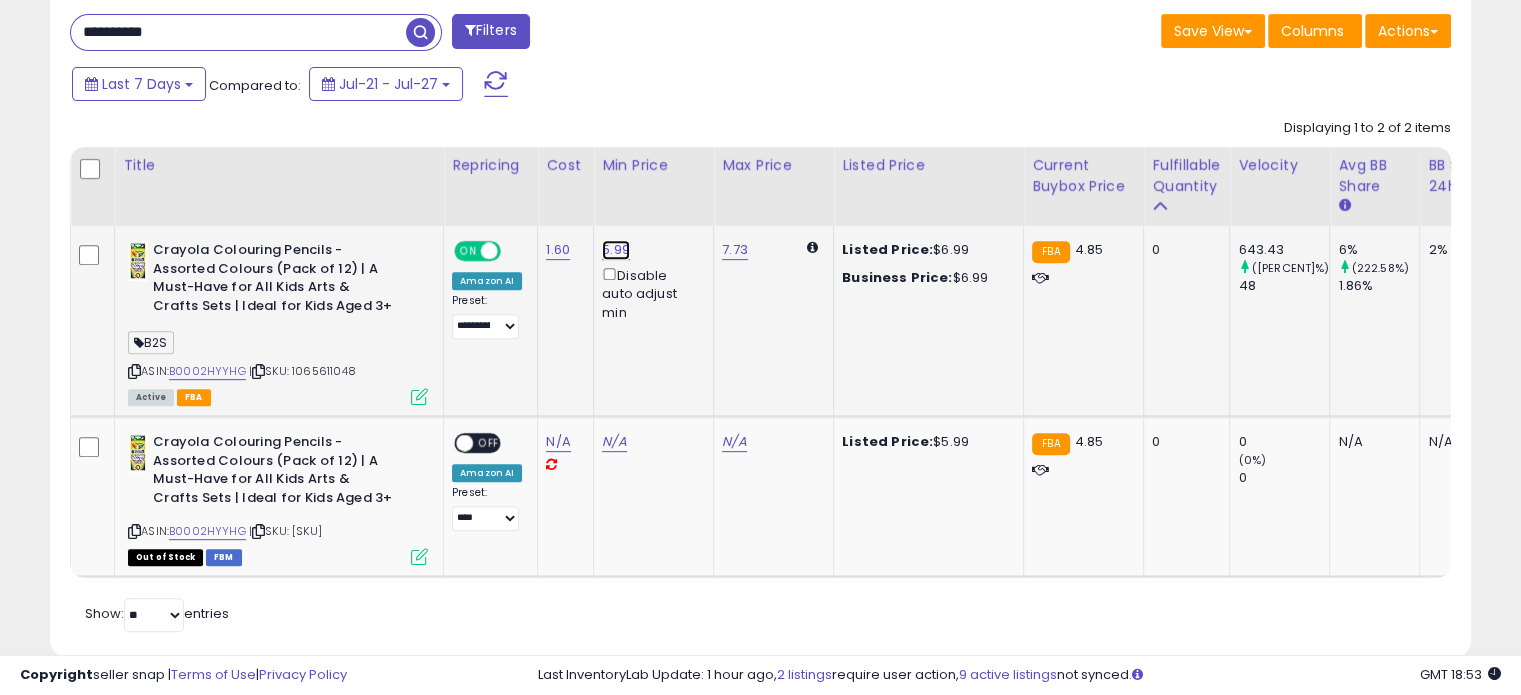 click on "5.99" at bounding box center [616, 250] 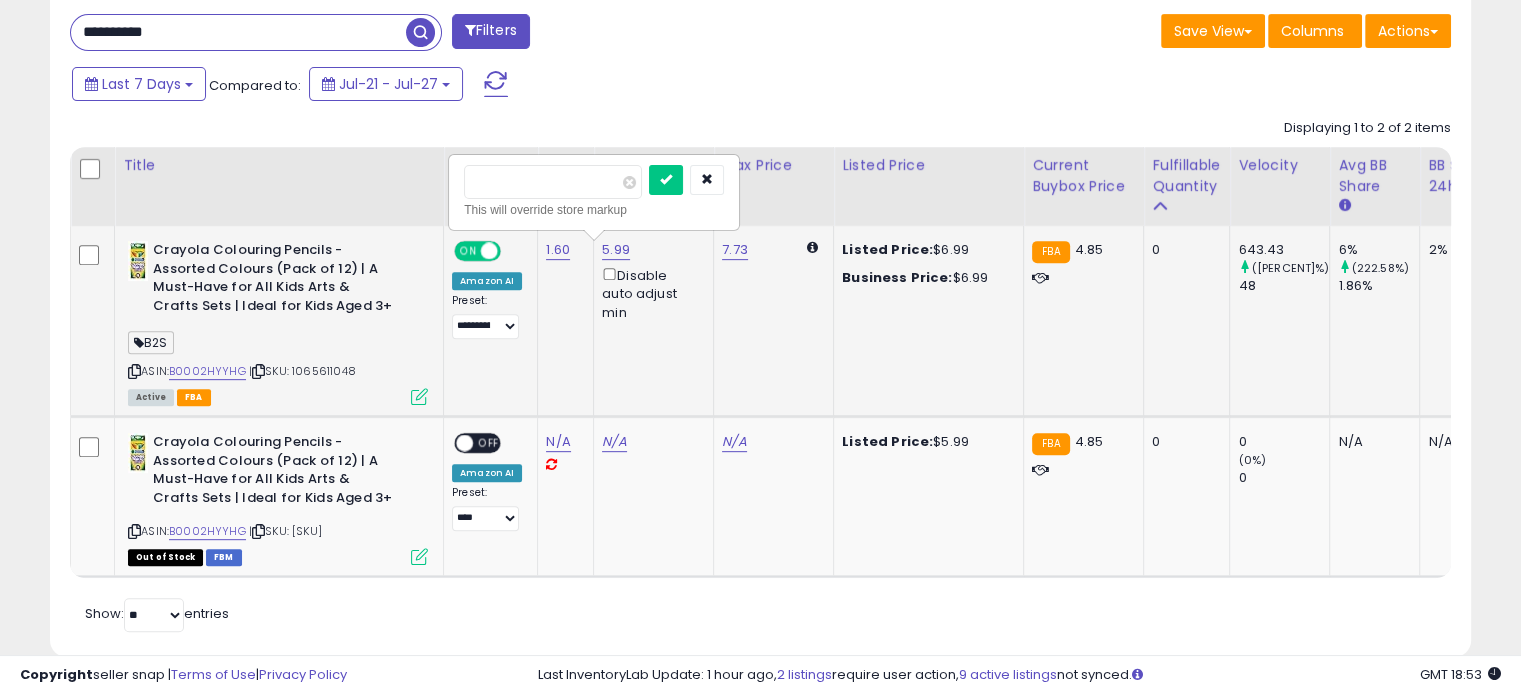 click on "****" at bounding box center (553, 182) 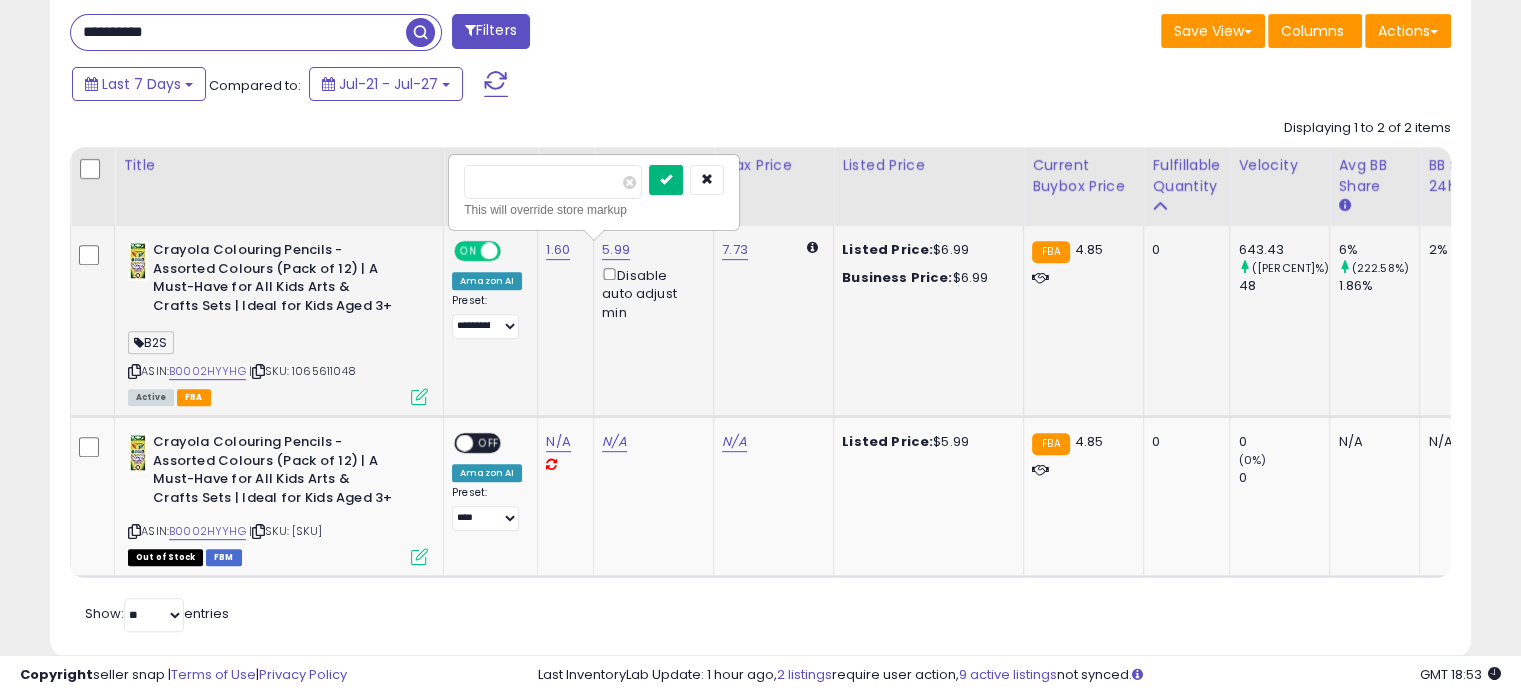 type on "****" 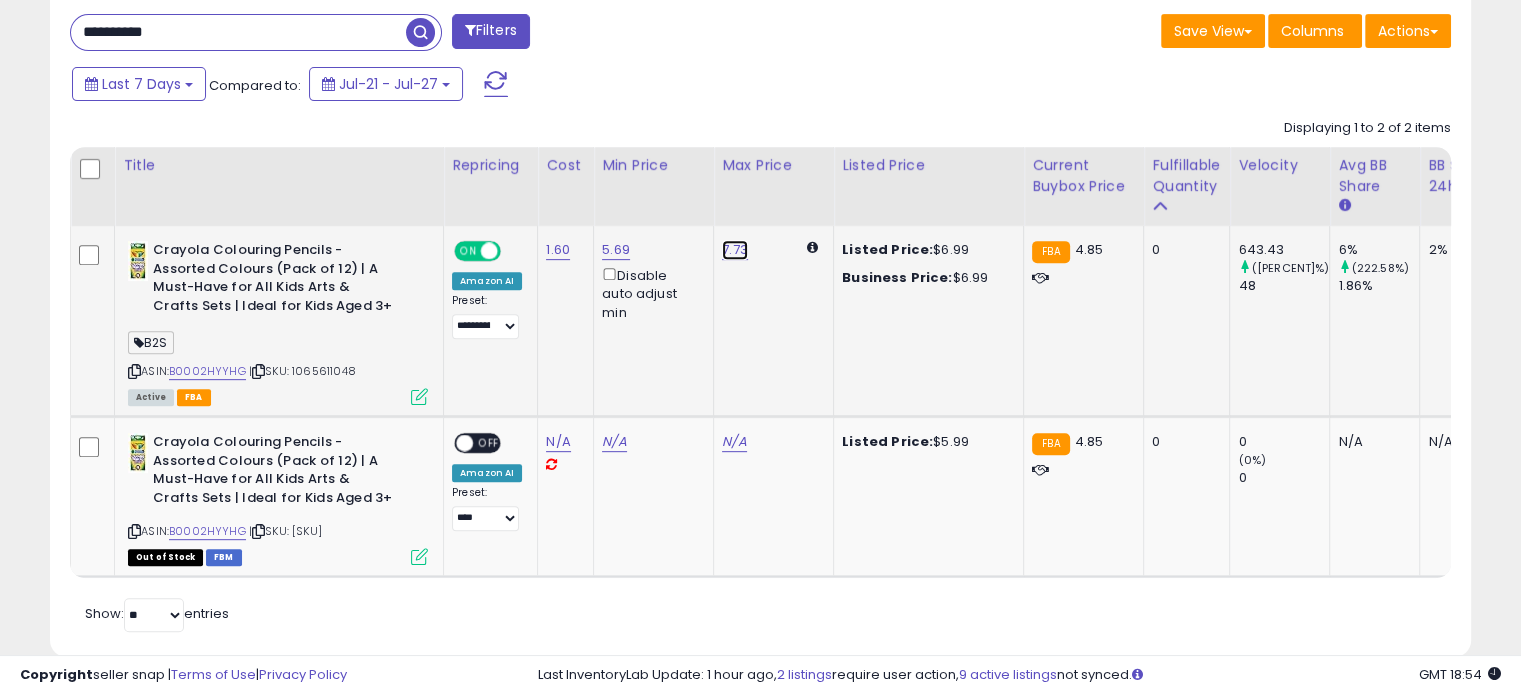click on "7.73" at bounding box center (735, 250) 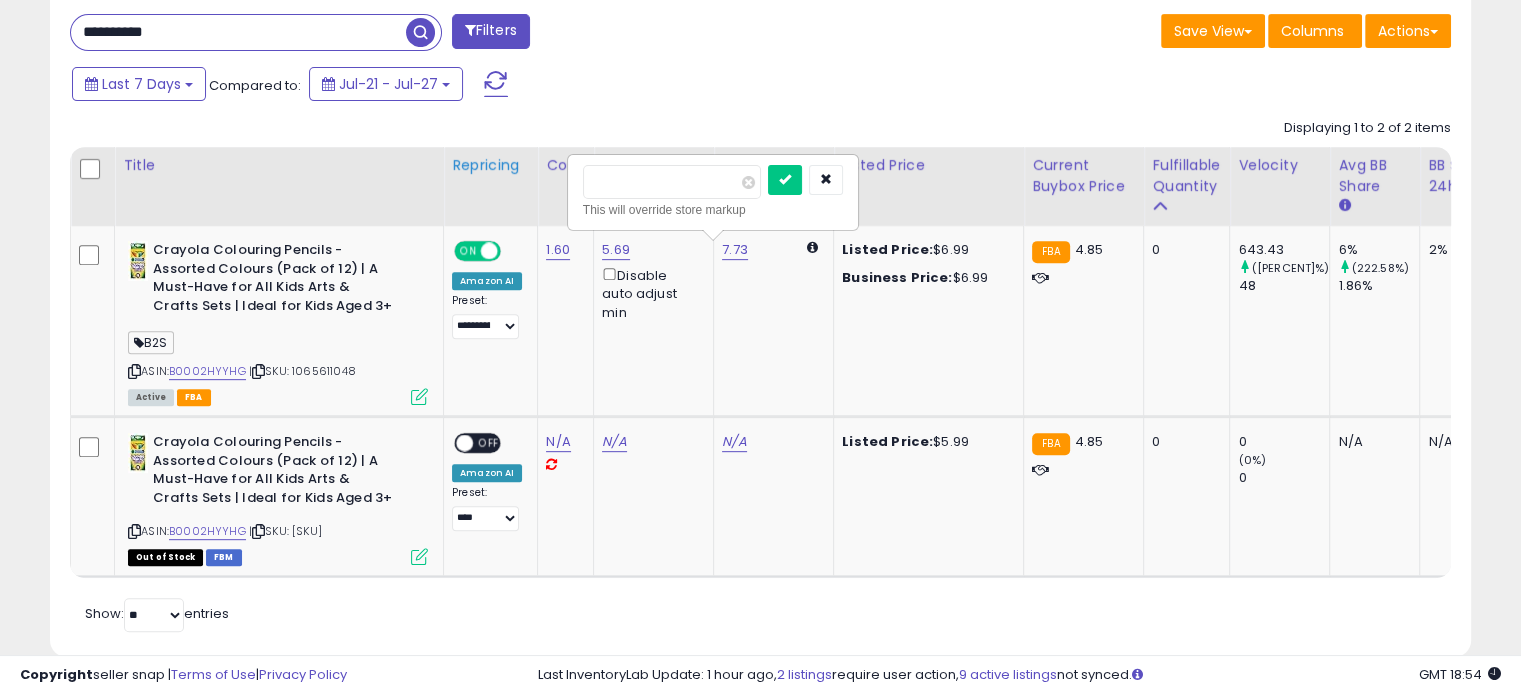 drag, startPoint x: 641, startPoint y: 179, endPoint x: 507, endPoint y: 176, distance: 134.03358 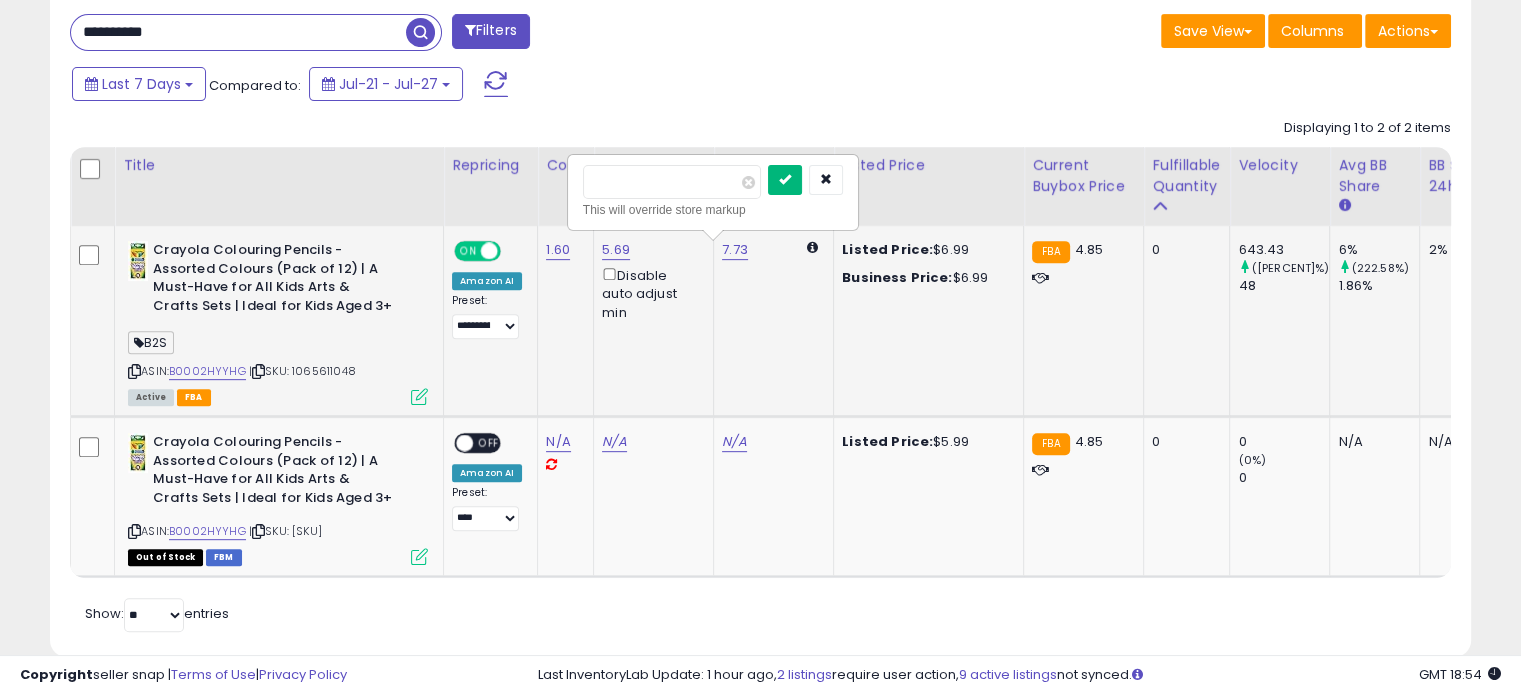type on "****" 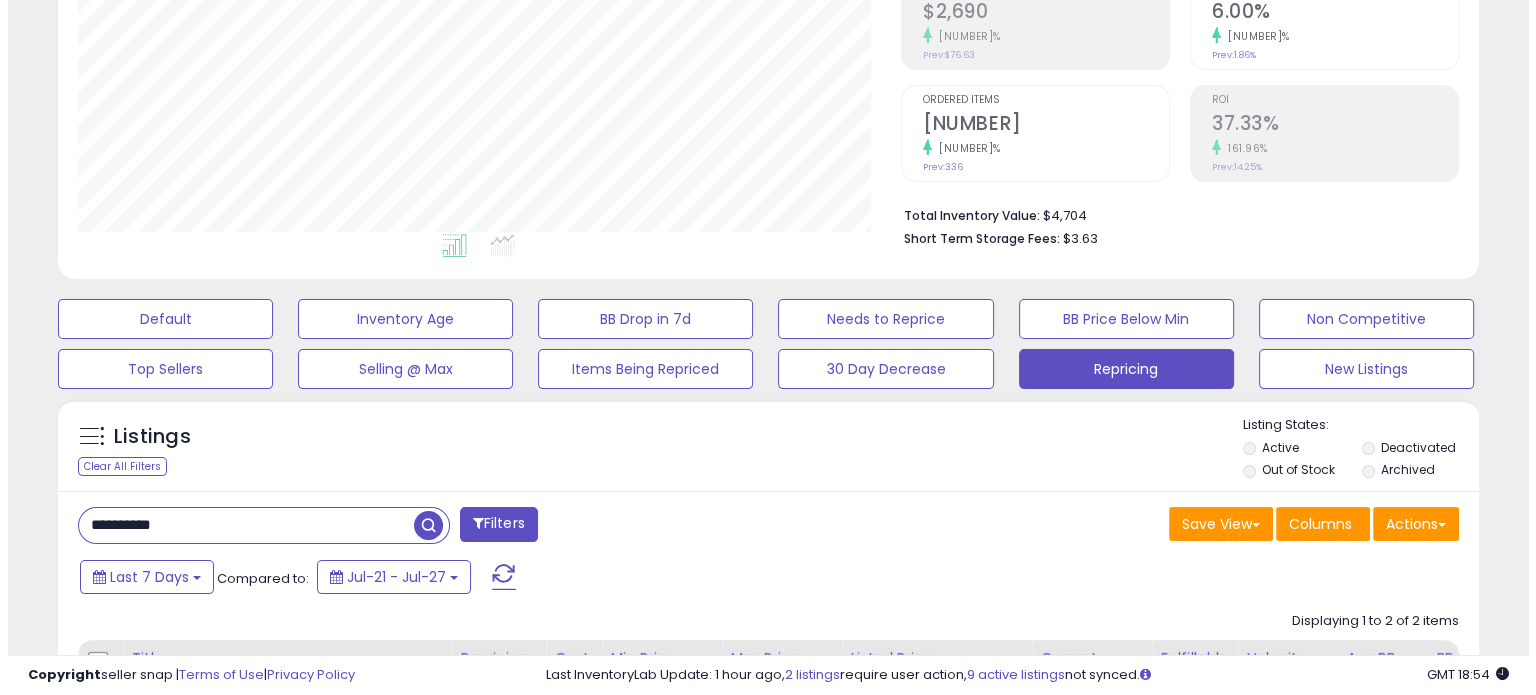 scroll, scrollTop: 324, scrollLeft: 0, axis: vertical 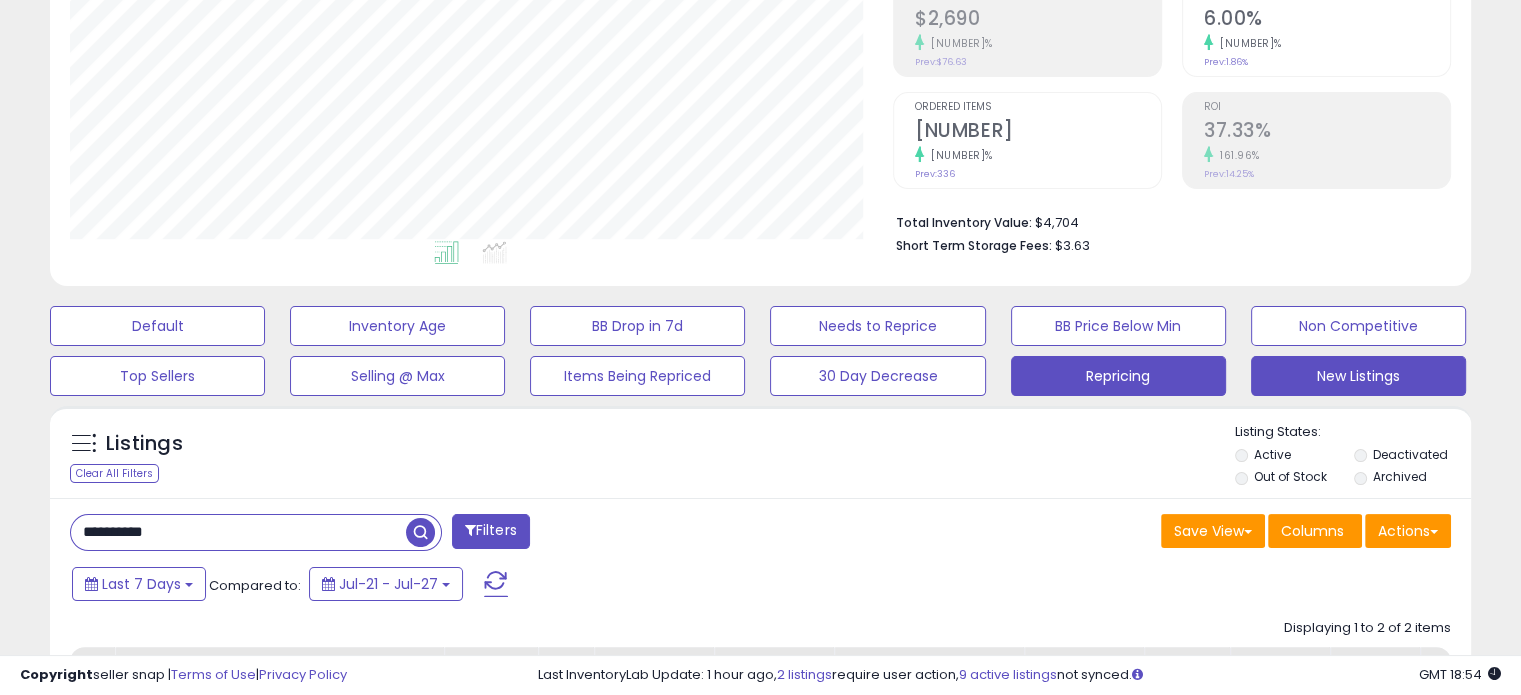 click on "New Listings" at bounding box center (157, 326) 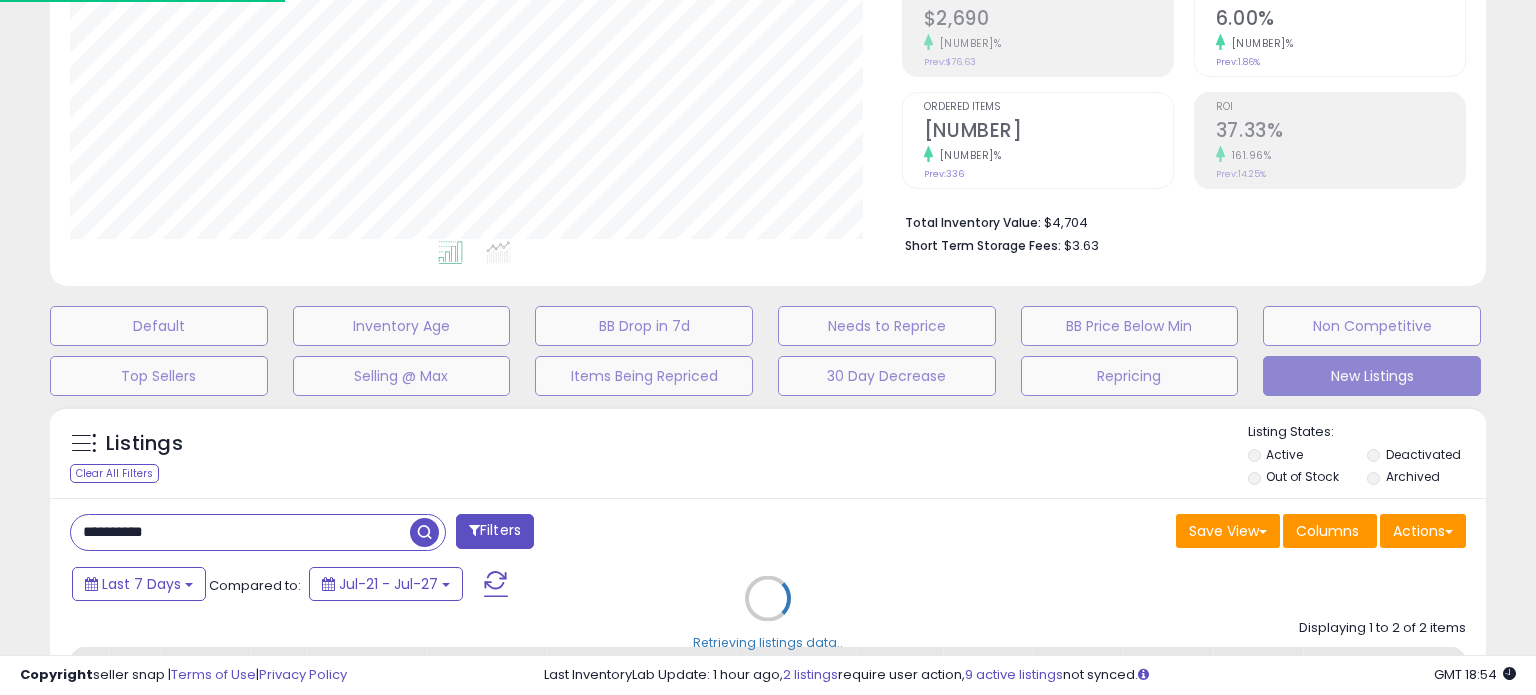 scroll, scrollTop: 999589, scrollLeft: 999168, axis: both 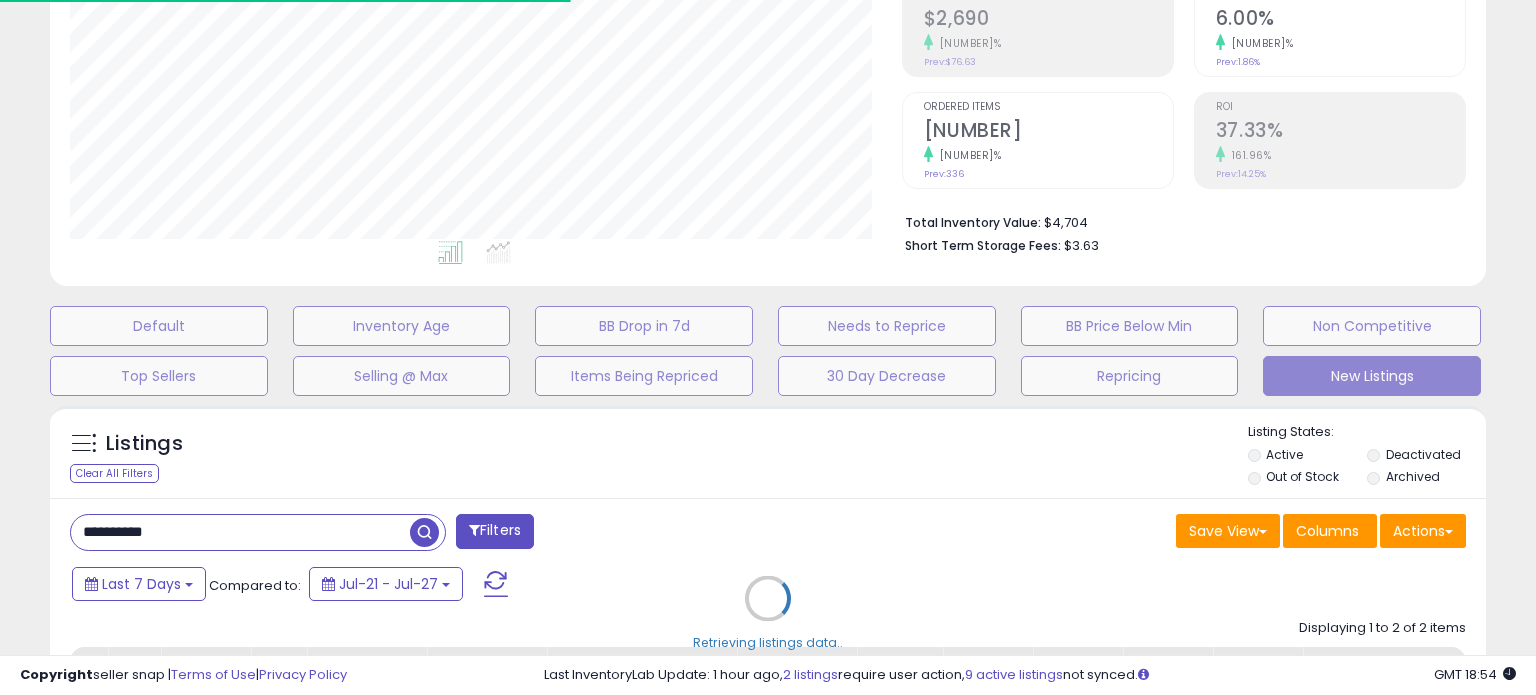 type 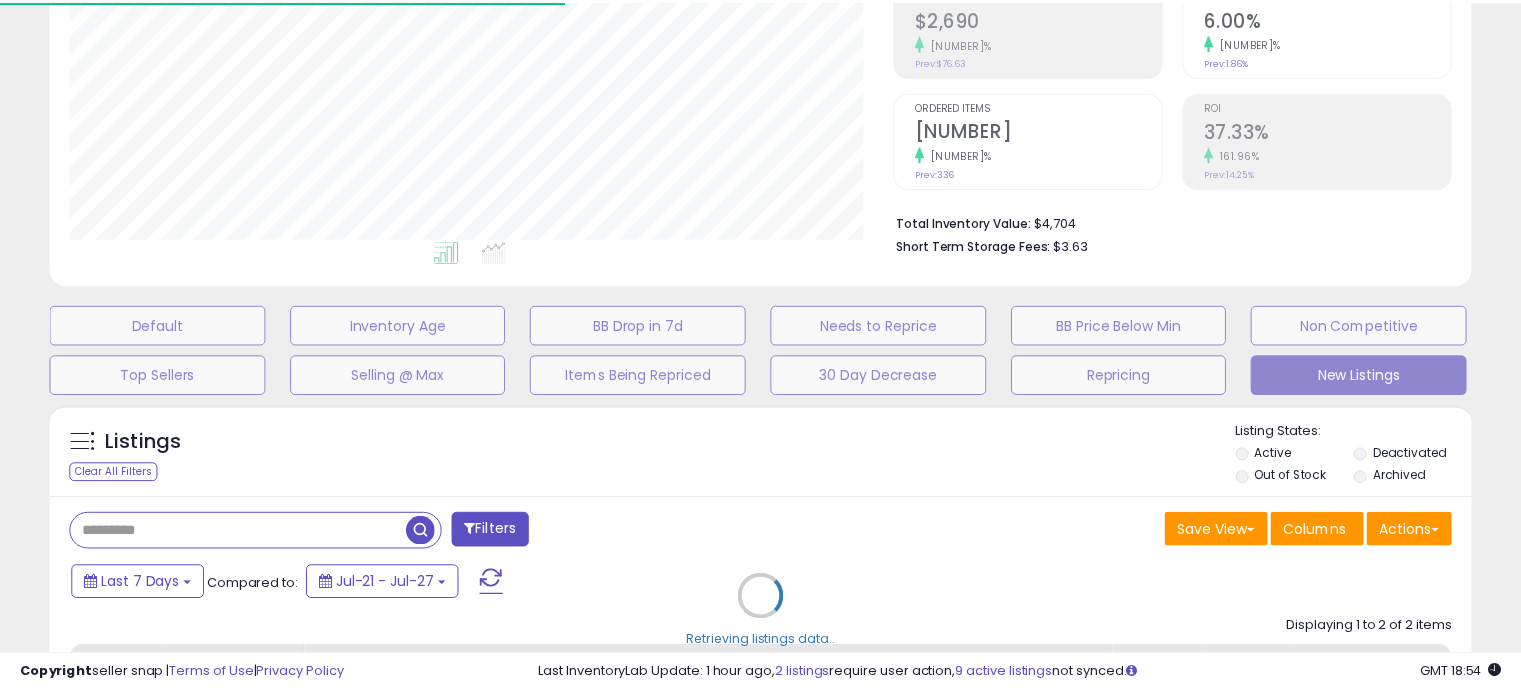 scroll, scrollTop: 409, scrollLeft: 822, axis: both 